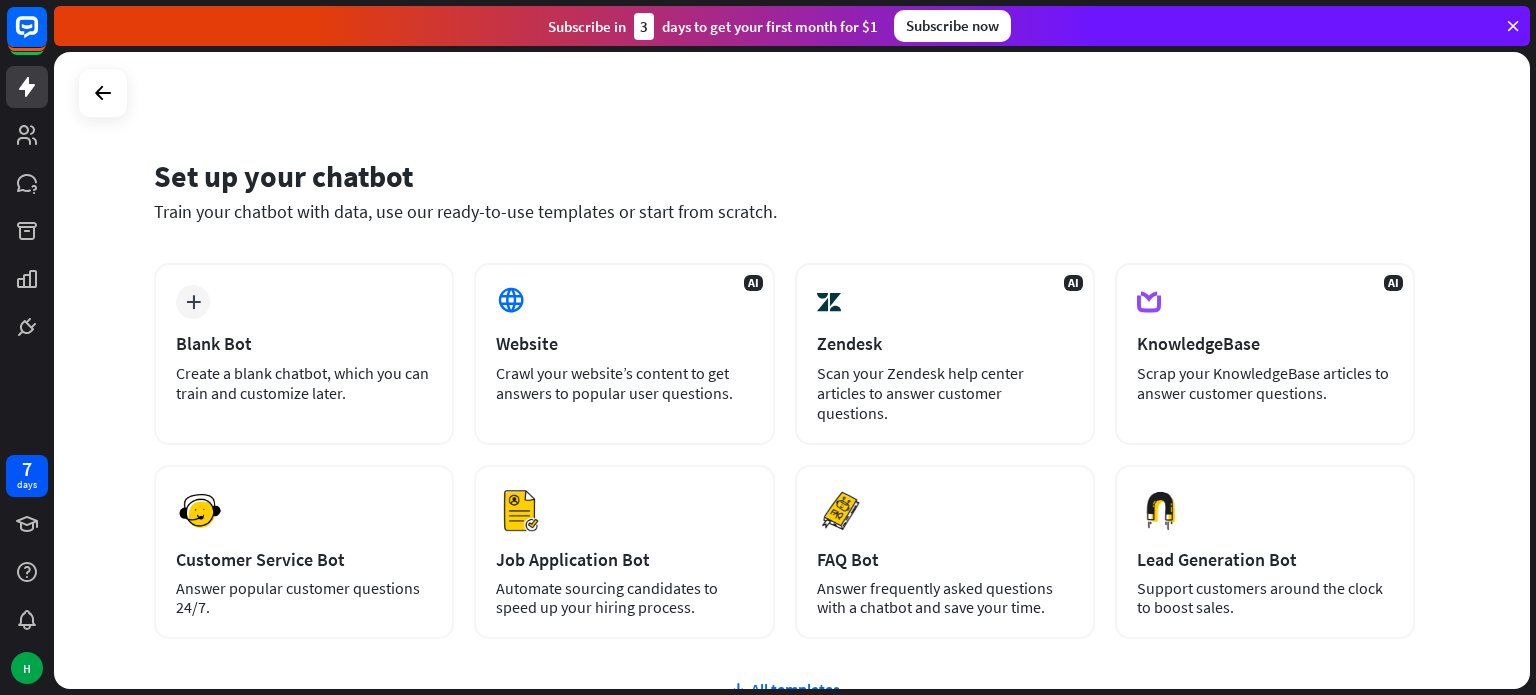 scroll, scrollTop: 0, scrollLeft: 0, axis: both 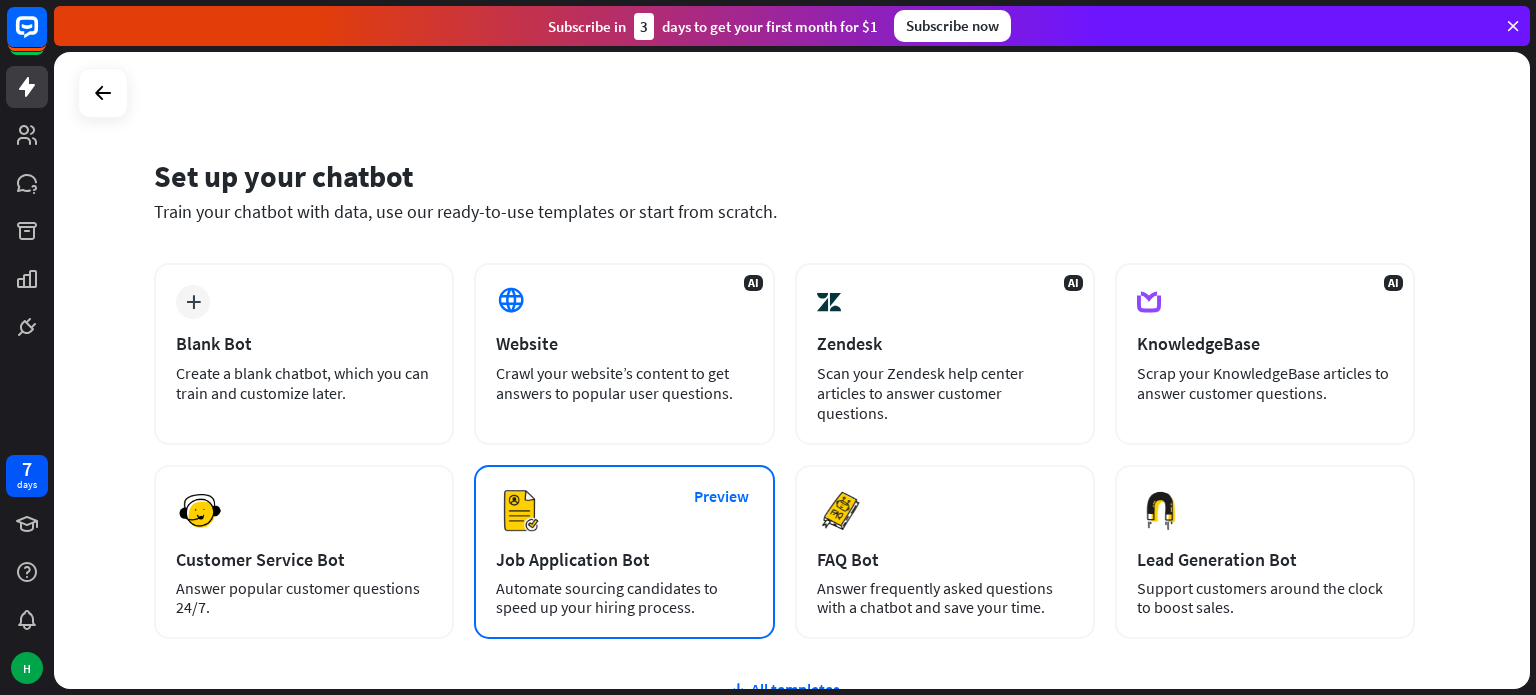 click on "Preview
Job Application Bot
Automate sourcing candidates to speed up your hiring process." at bounding box center (624, 552) 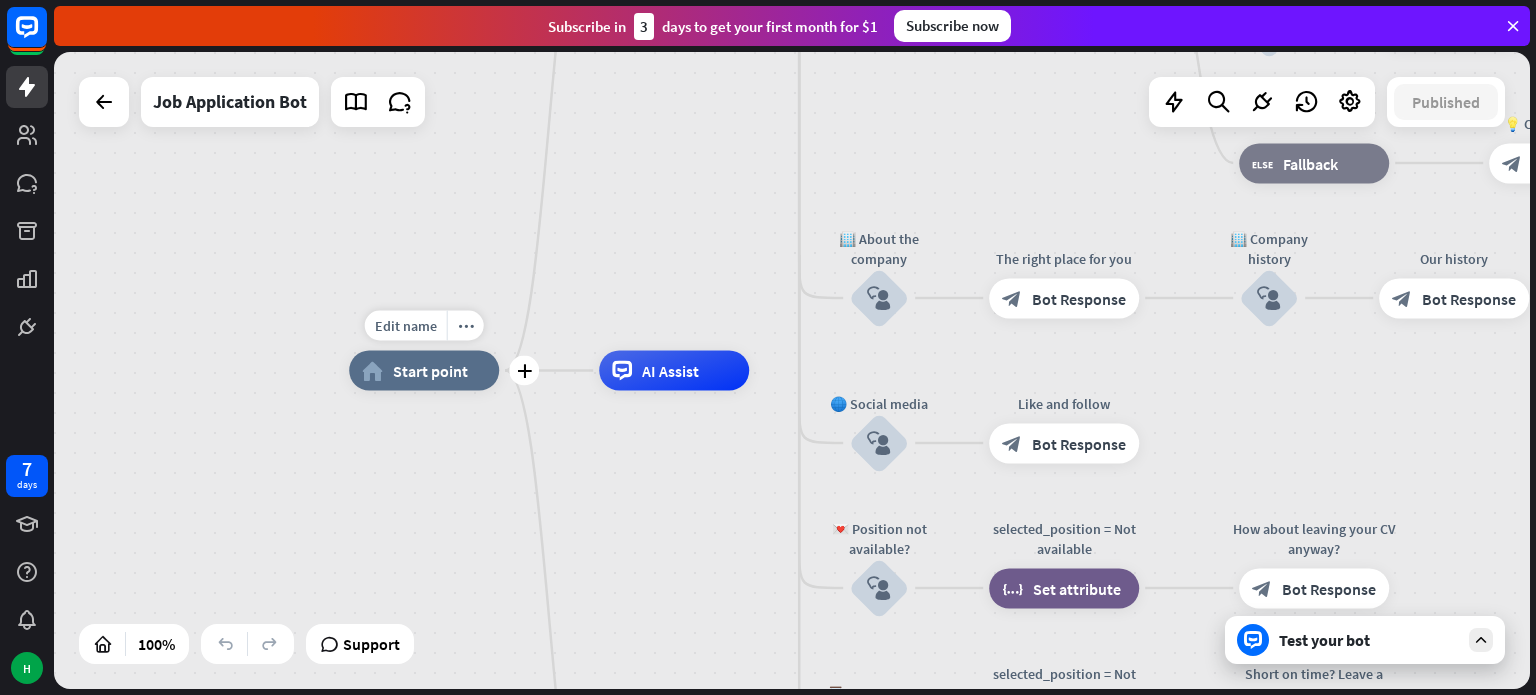 click on "Edit name   more_horiz         plus     home_2   Start point" at bounding box center [424, 371] 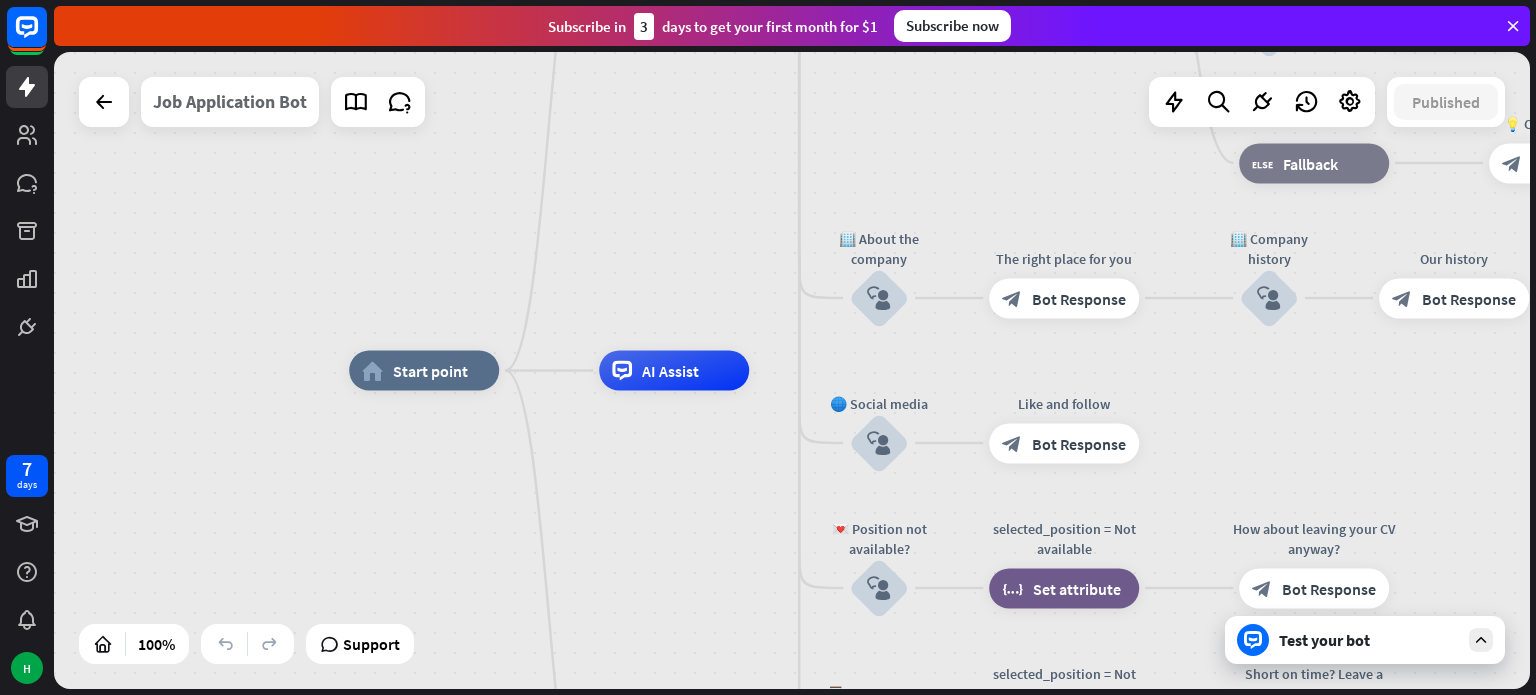 click on "Job Application Bot" at bounding box center [230, 102] 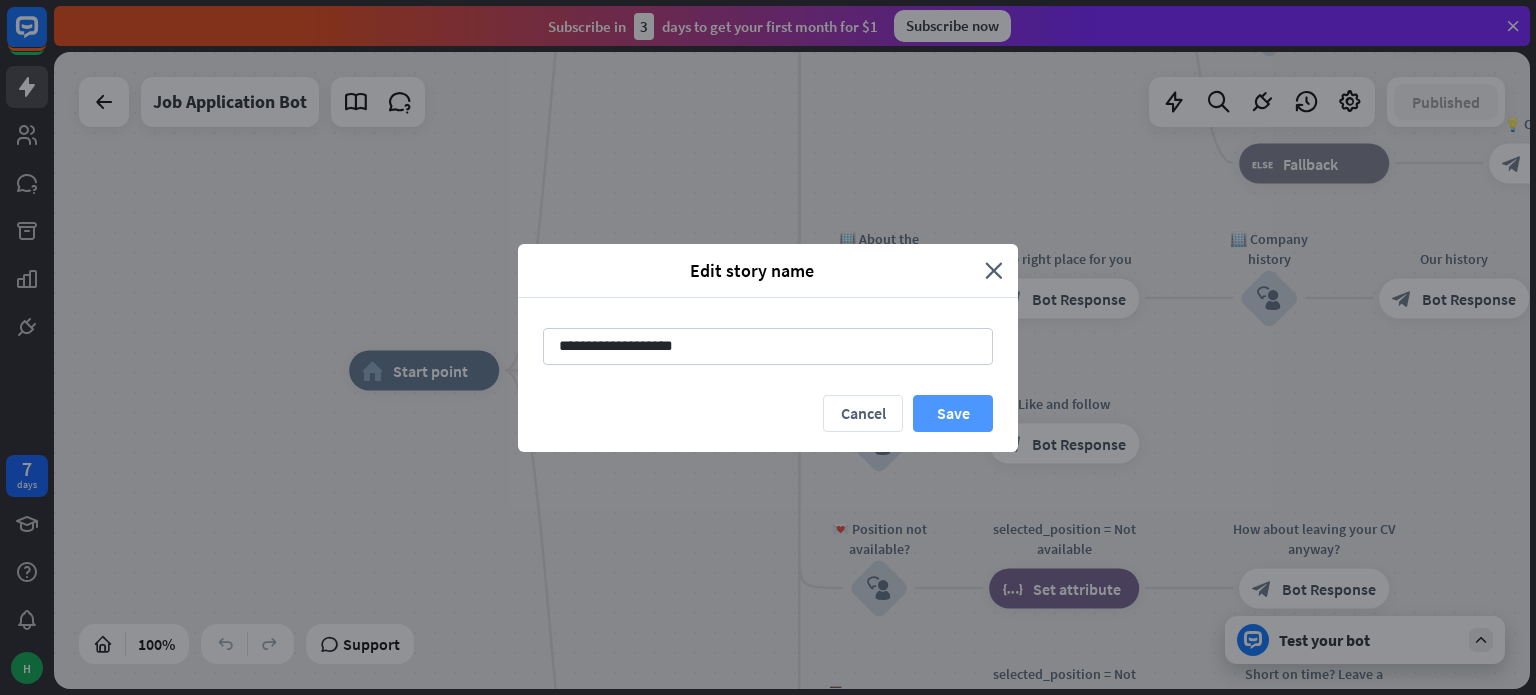 click on "Save" at bounding box center [953, 413] 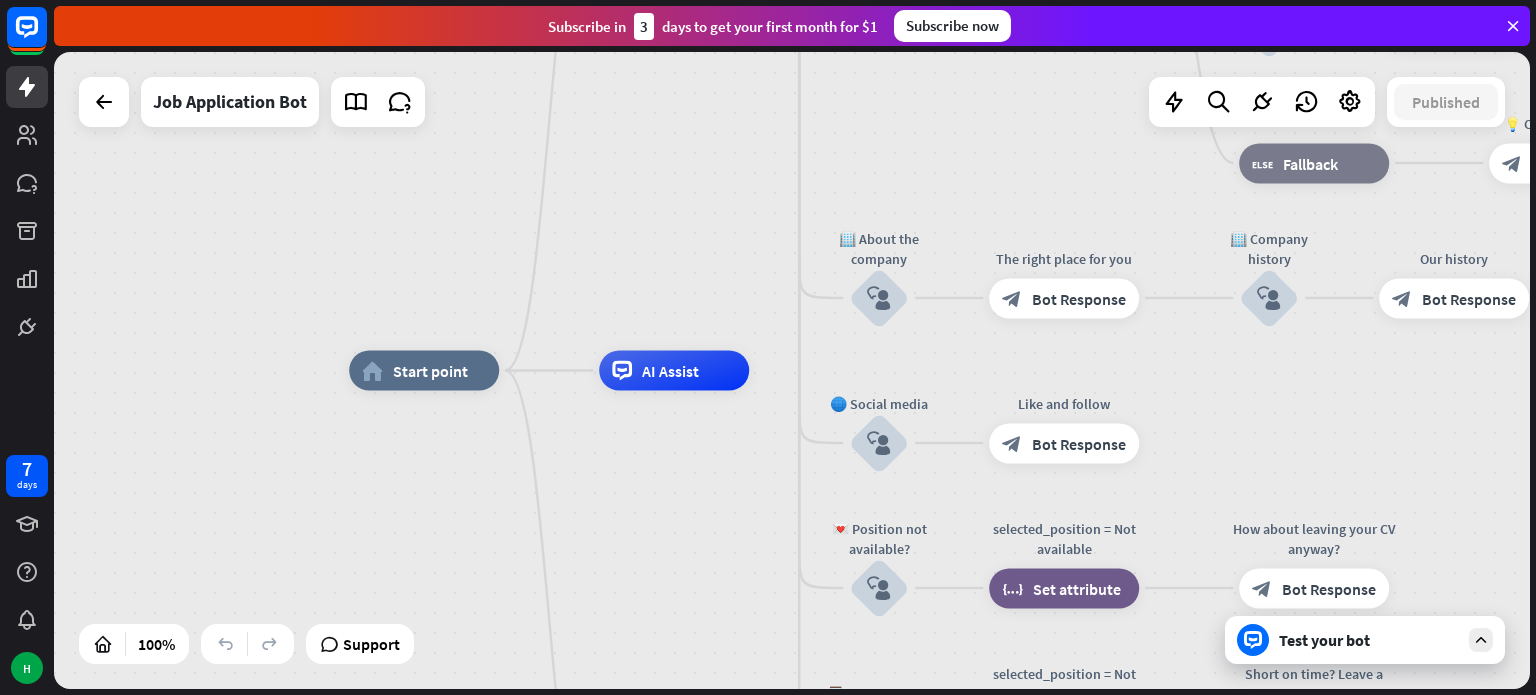 click on "Test your bot" at bounding box center (1369, 640) 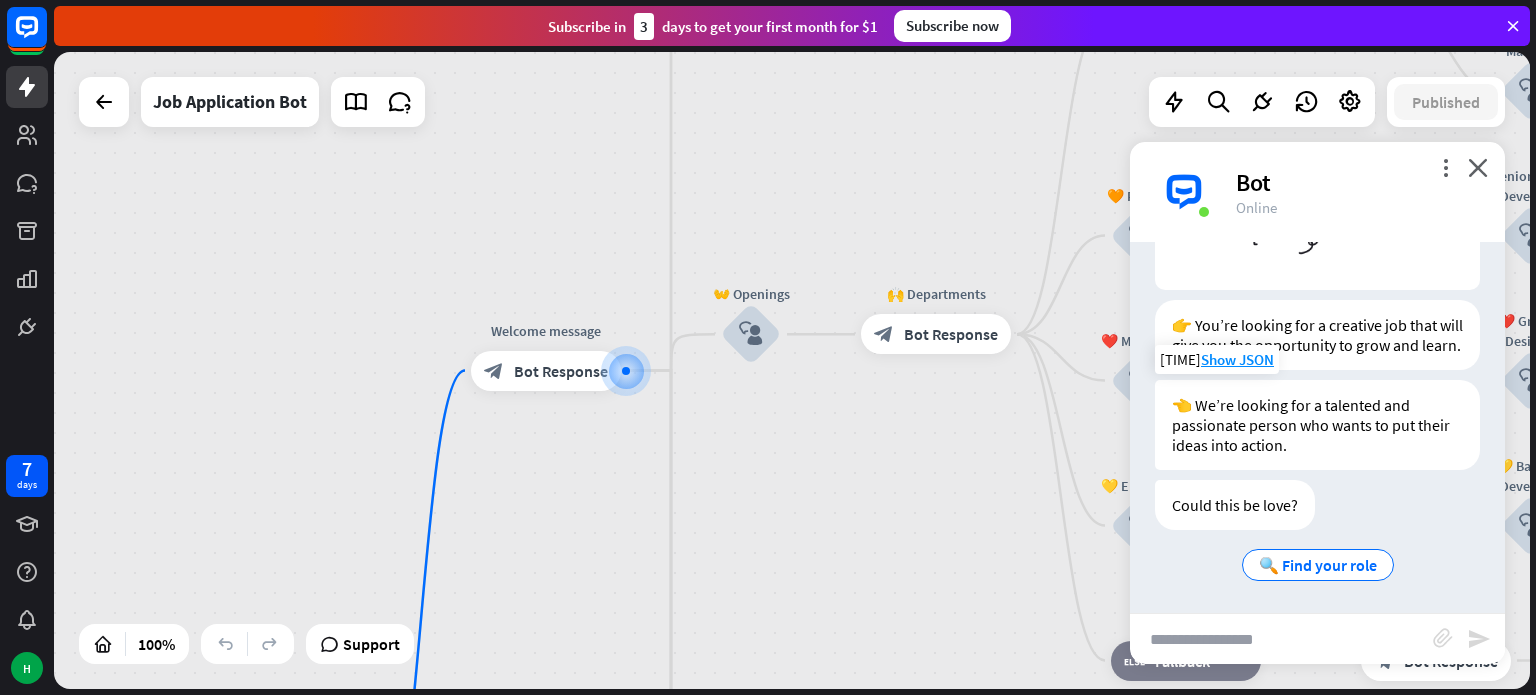 scroll, scrollTop: 284, scrollLeft: 0, axis: vertical 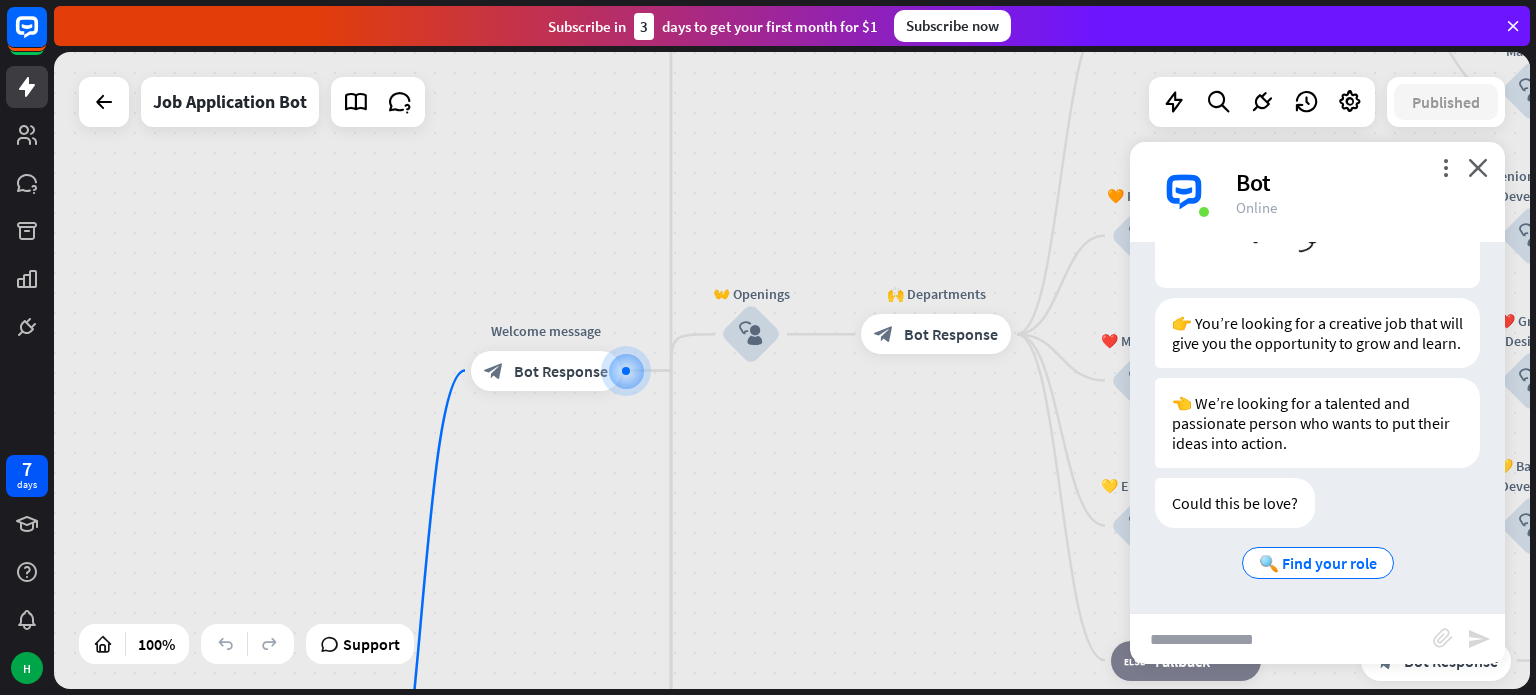 click at bounding box center (1281, 639) 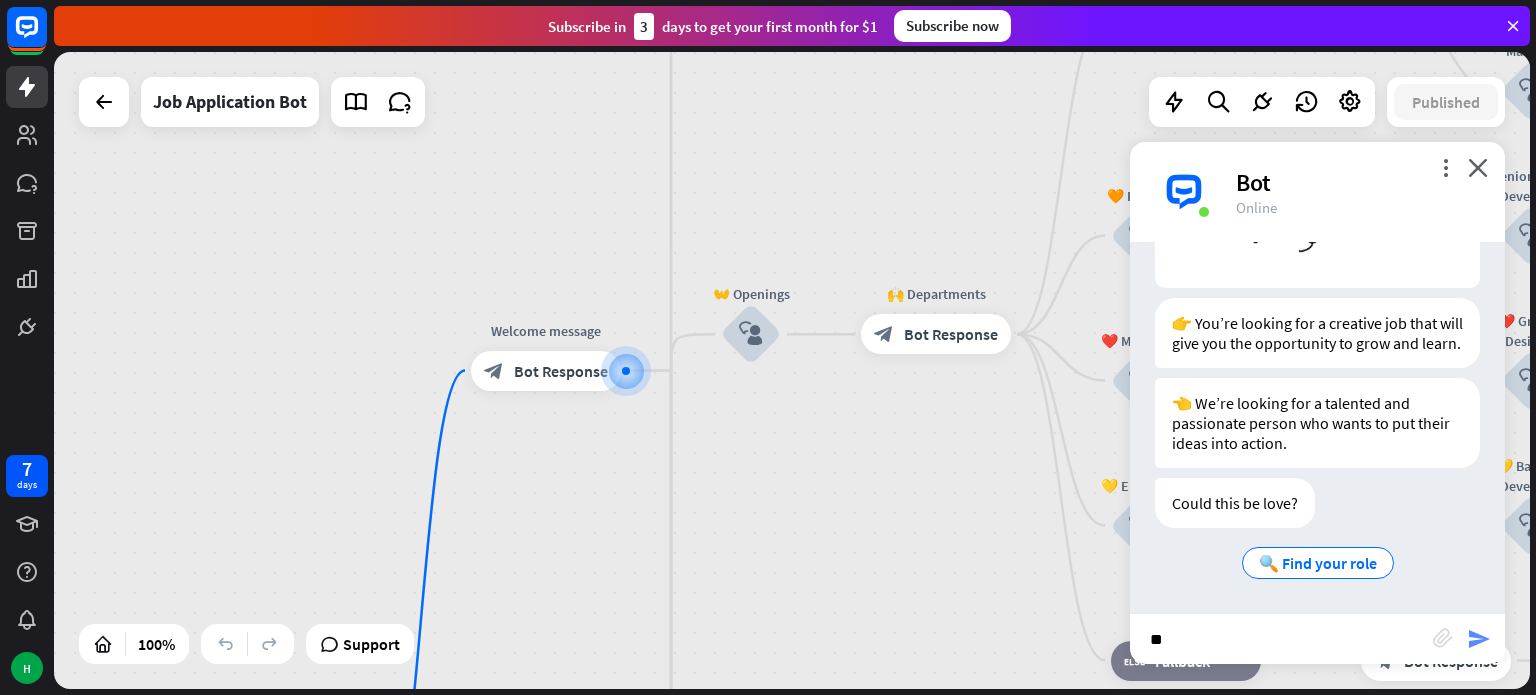 type on "**" 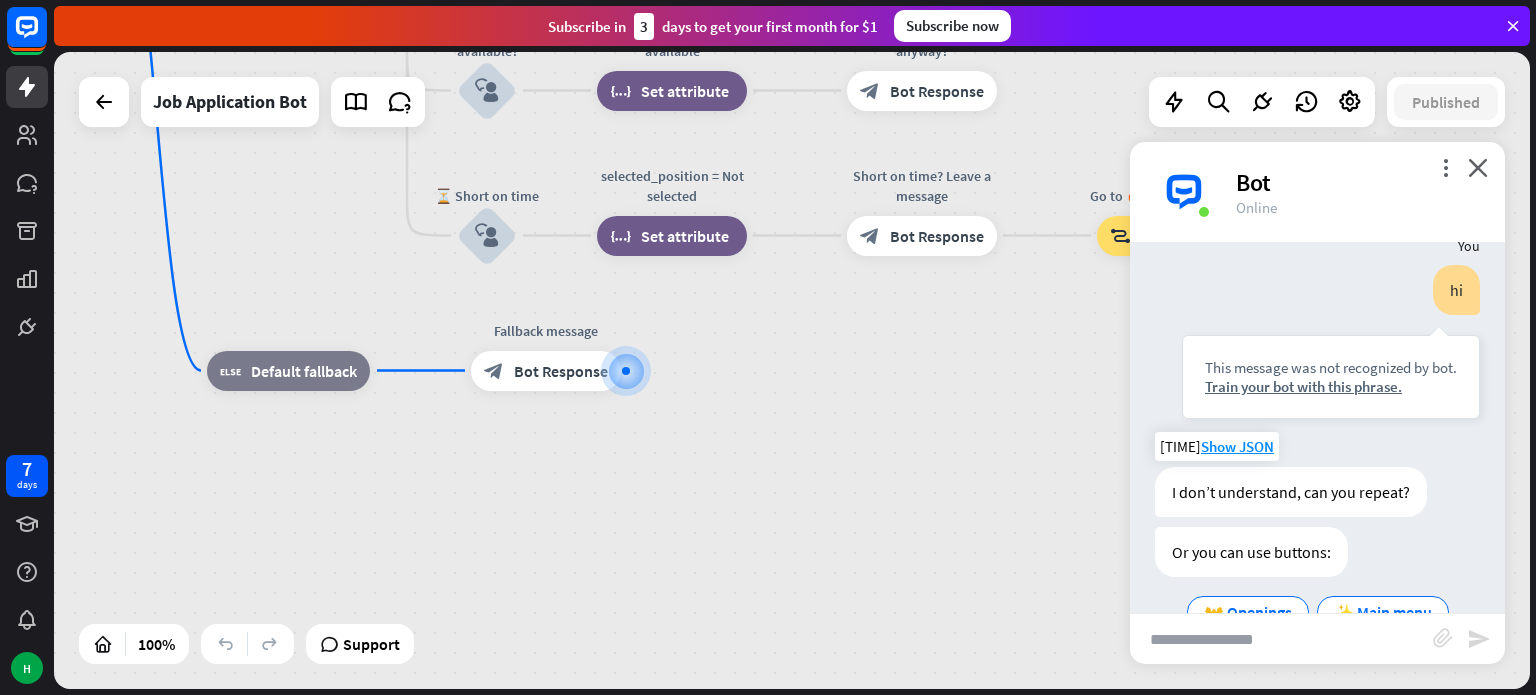 scroll, scrollTop: 644, scrollLeft: 0, axis: vertical 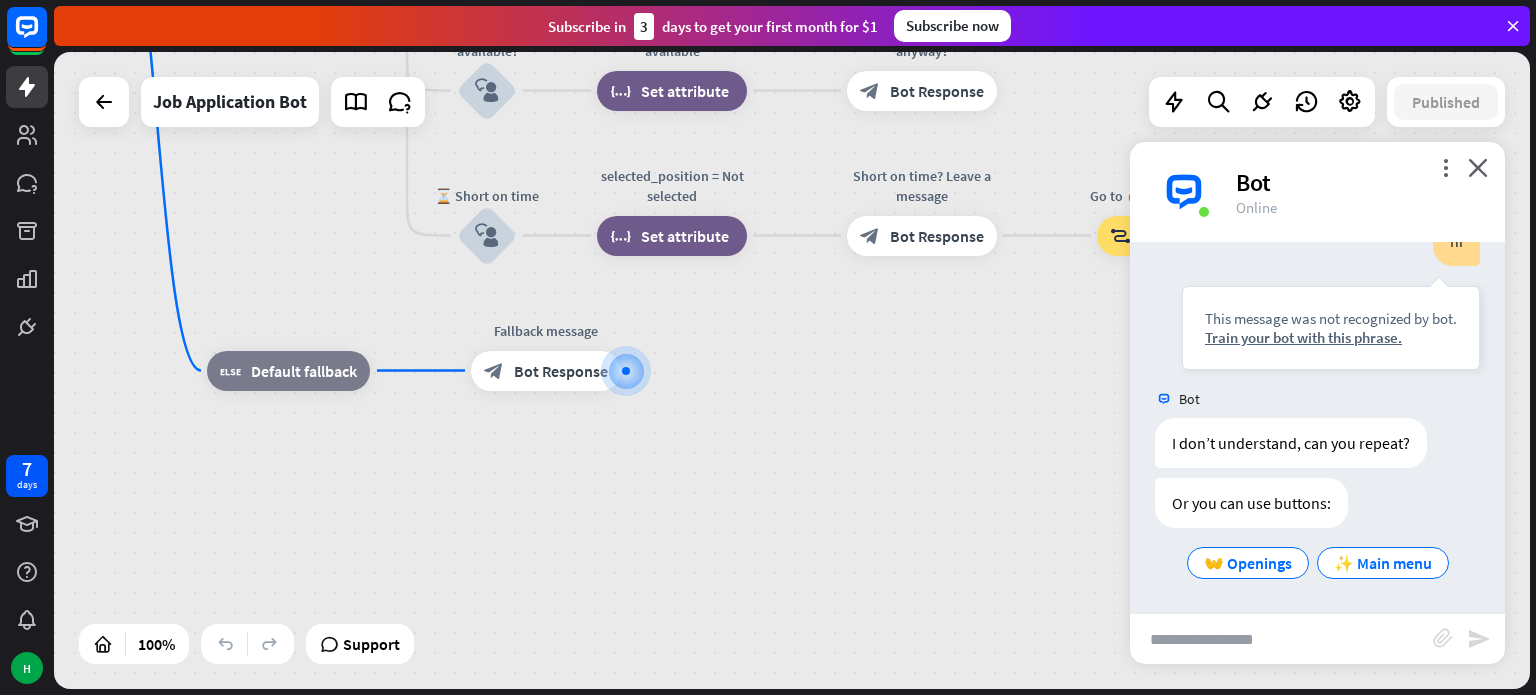 click at bounding box center [1281, 639] 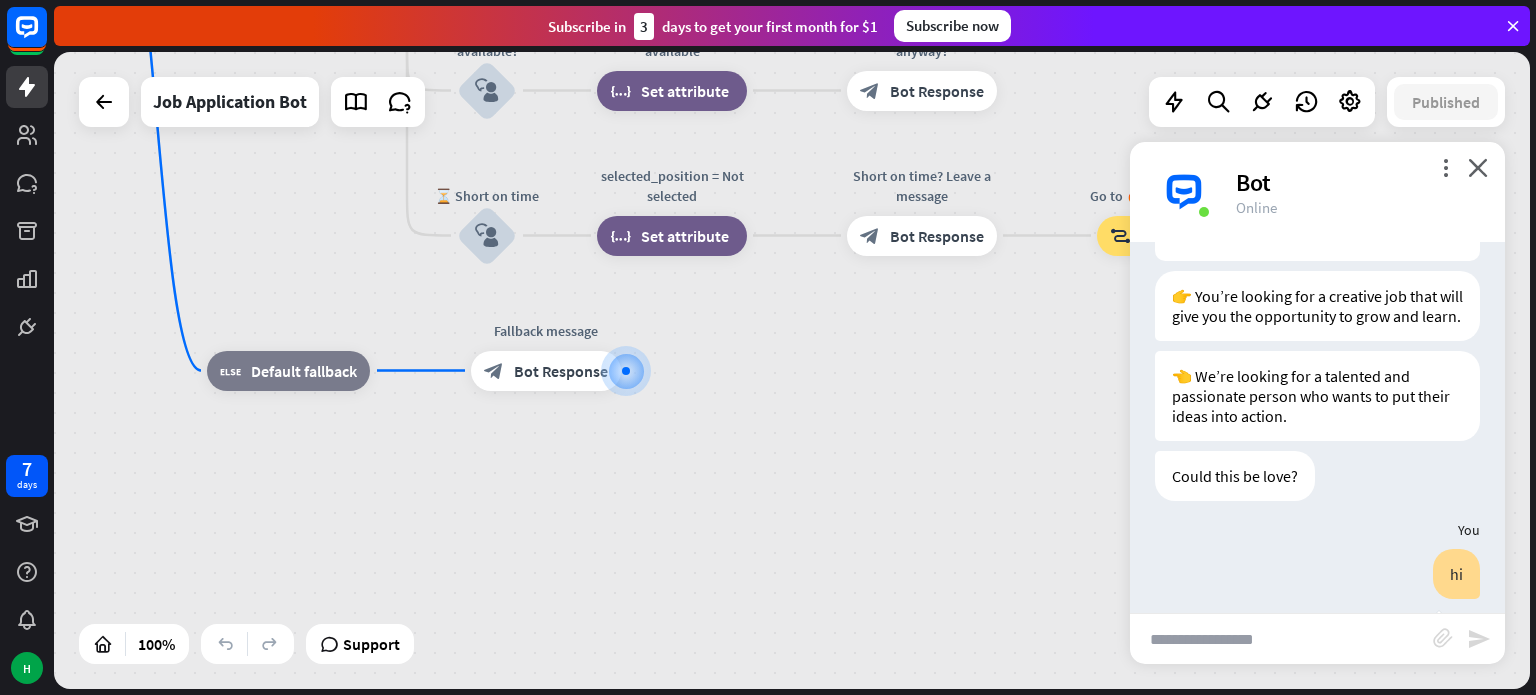 scroll, scrollTop: 644, scrollLeft: 0, axis: vertical 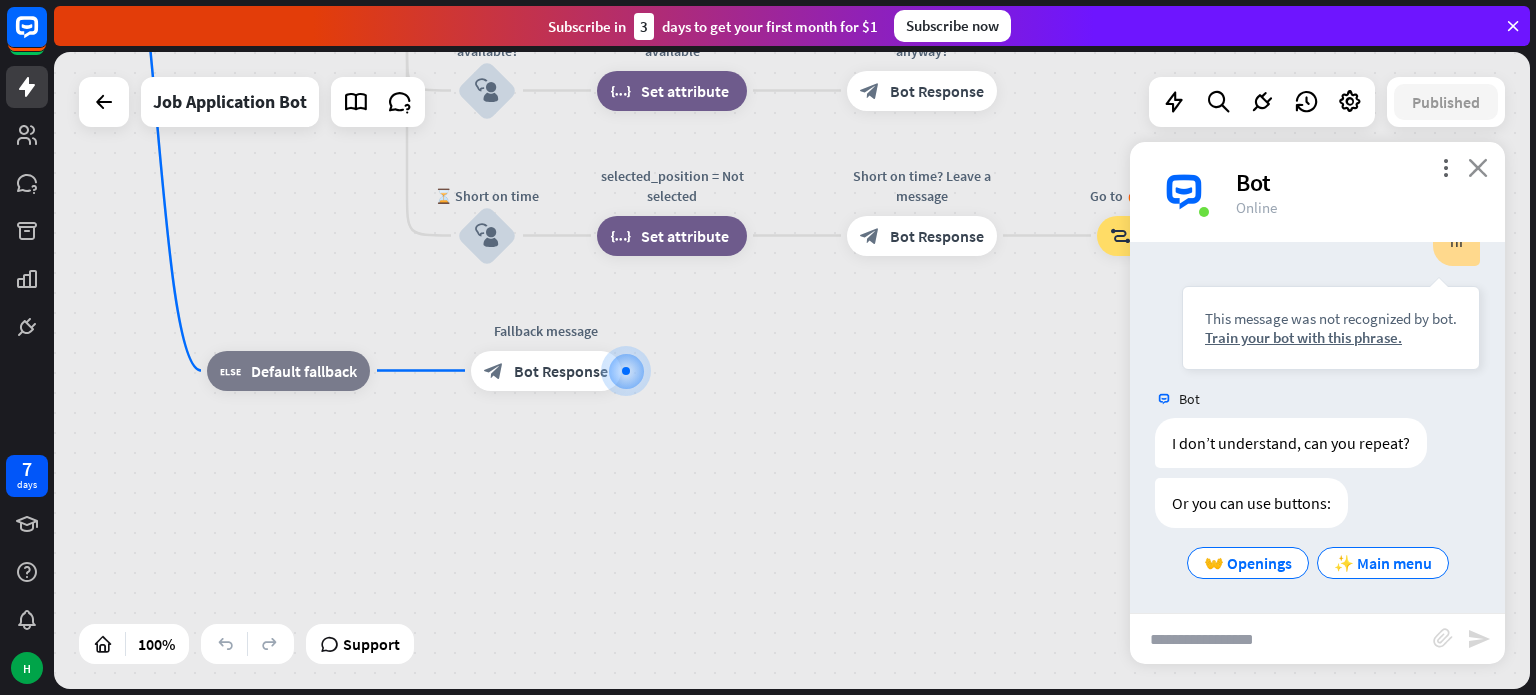 click on "close" at bounding box center (1478, 167) 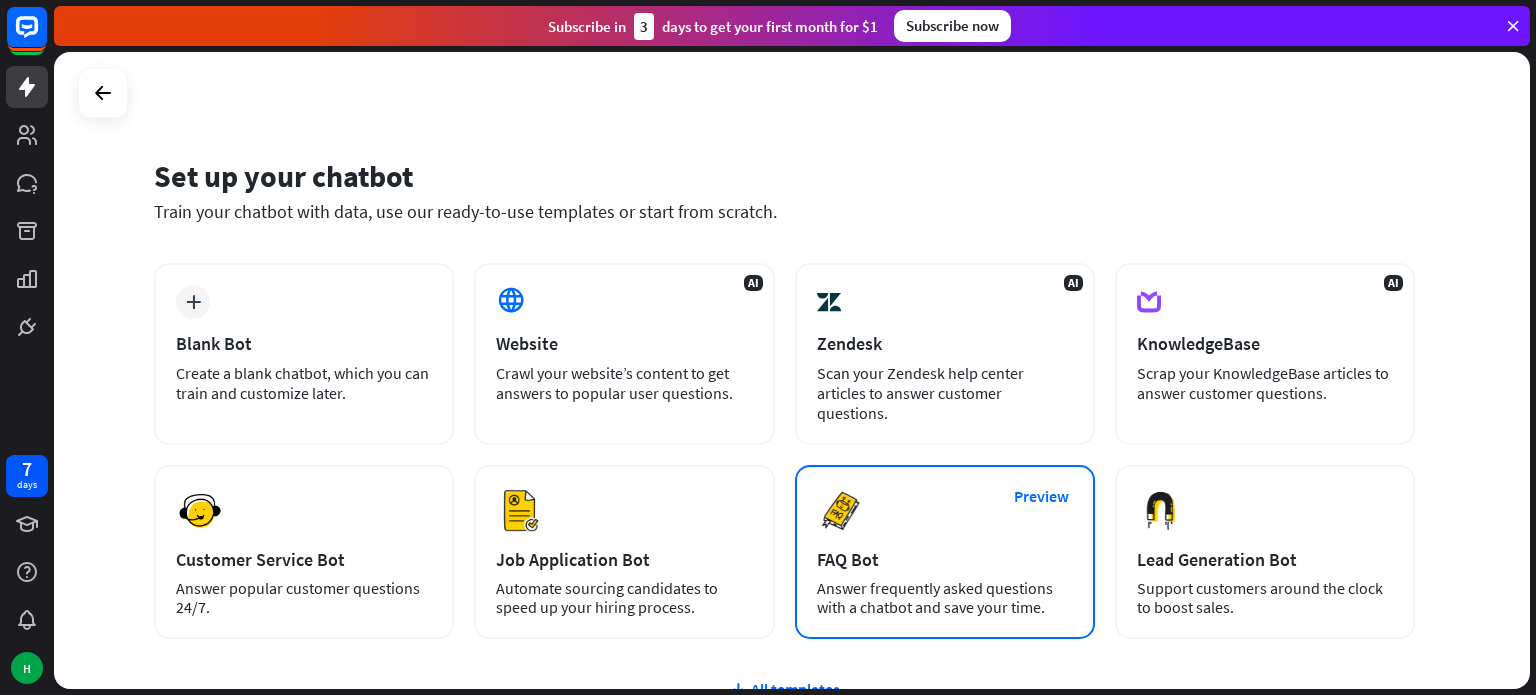 click on "Preview
FAQ Bot
Answer frequently asked questions with a chatbot and save your time." at bounding box center (945, 552) 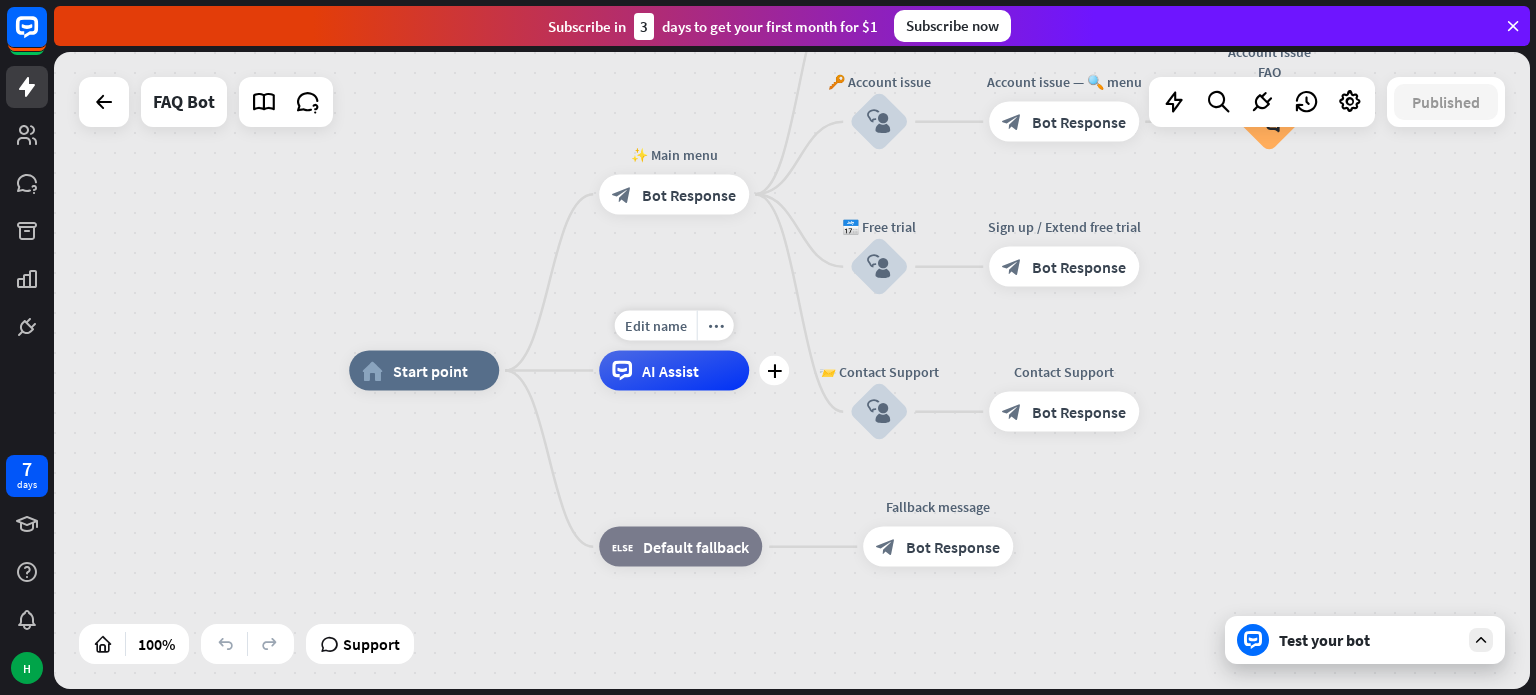 click on "AI Assist" at bounding box center [674, 371] 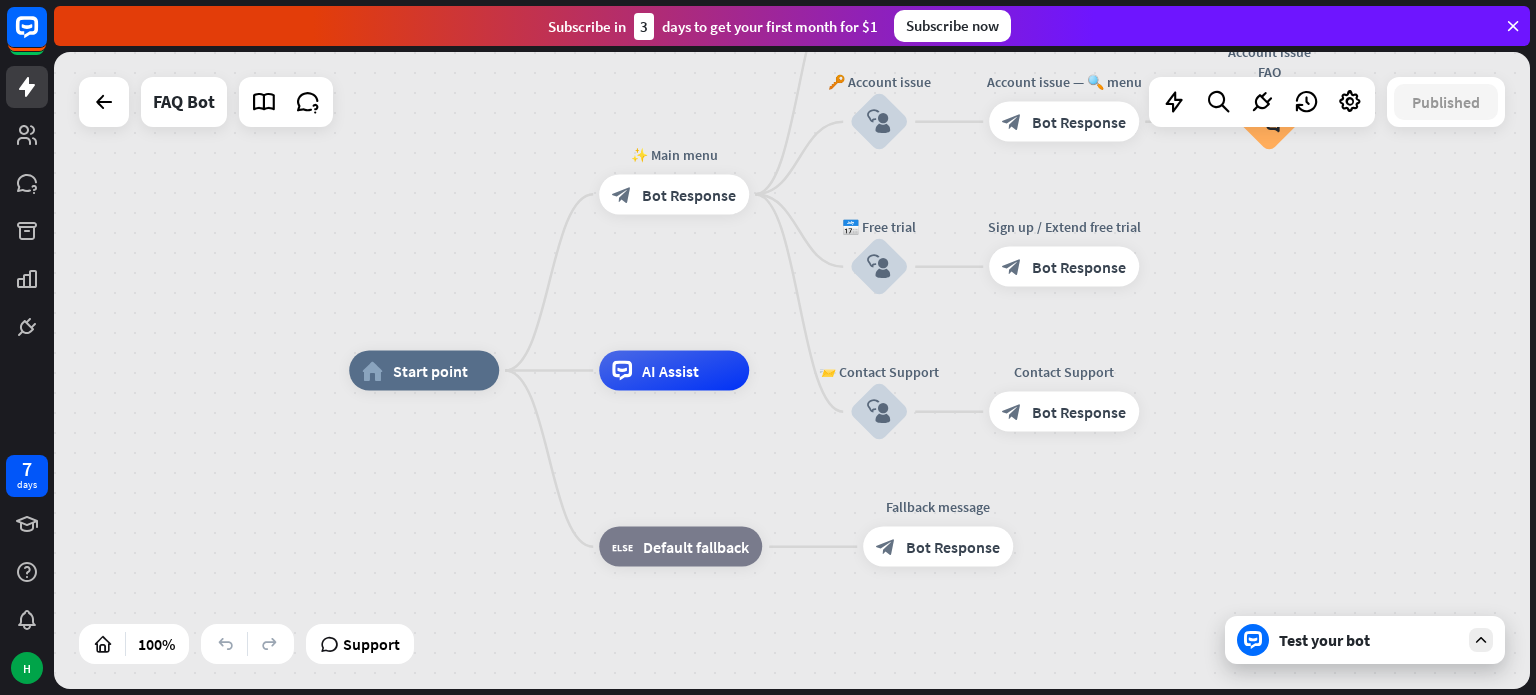 click on "home_2   Start point                 ✨ Main menu   block_bot_response   Bot Response                 💲 Subscription   block_user_input                 Subscription plan — 🔍 menu   block_bot_response   Bot Response                 Subscription plan FAQ   block_faq                 🔑 Account issue   block_user_input                 Account issue — 🔍 menu   block_bot_response   Bot Response                 Account issue FAQ   block_faq                 📅 Free trial   block_user_input                 Sign up / Extend free trial   block_bot_response   Bot Response                 📨 Contact Support   block_user_input                 Contact Support   block_bot_response   Bot Response                     AI Assist                   block_fallback   Default fallback                 Fallback message   block_bot_response   Bot Response" at bounding box center [792, 370] 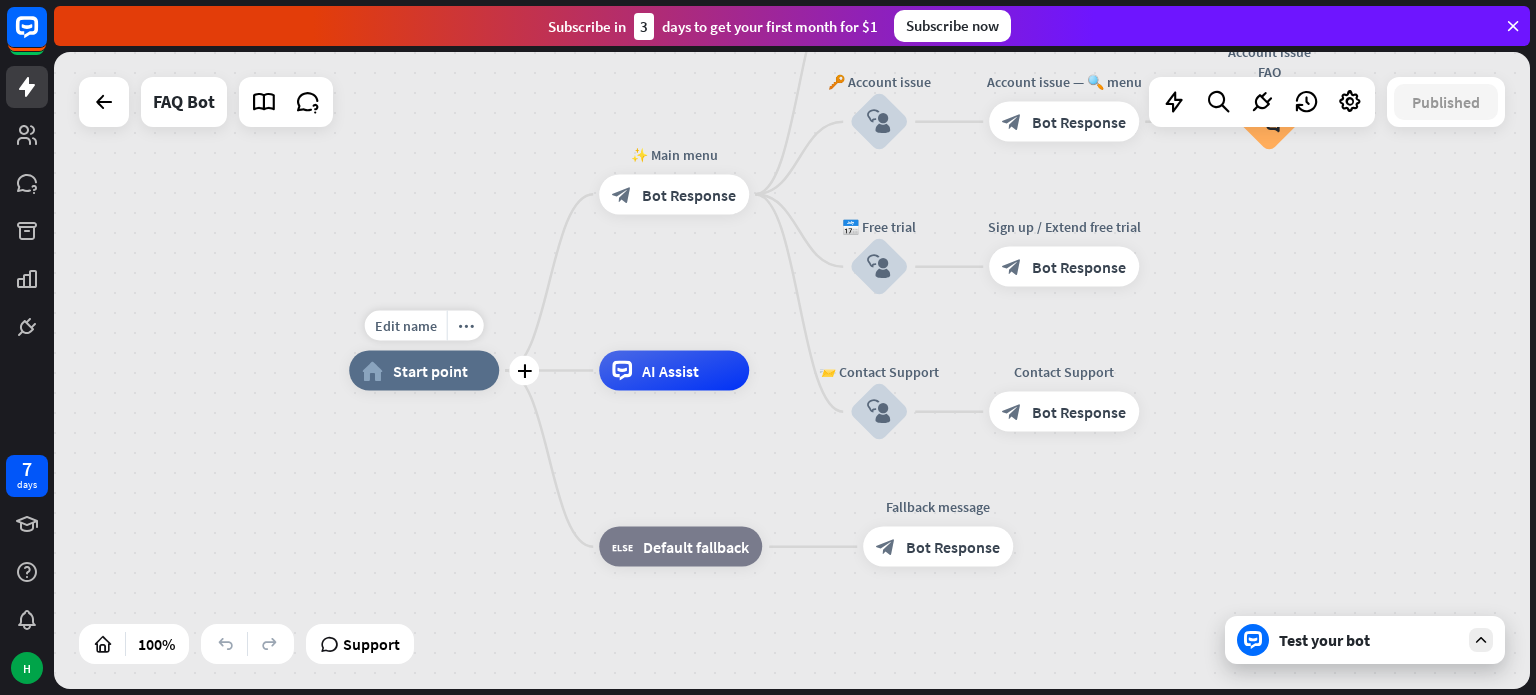 click on "home_2   Start point" at bounding box center (424, 371) 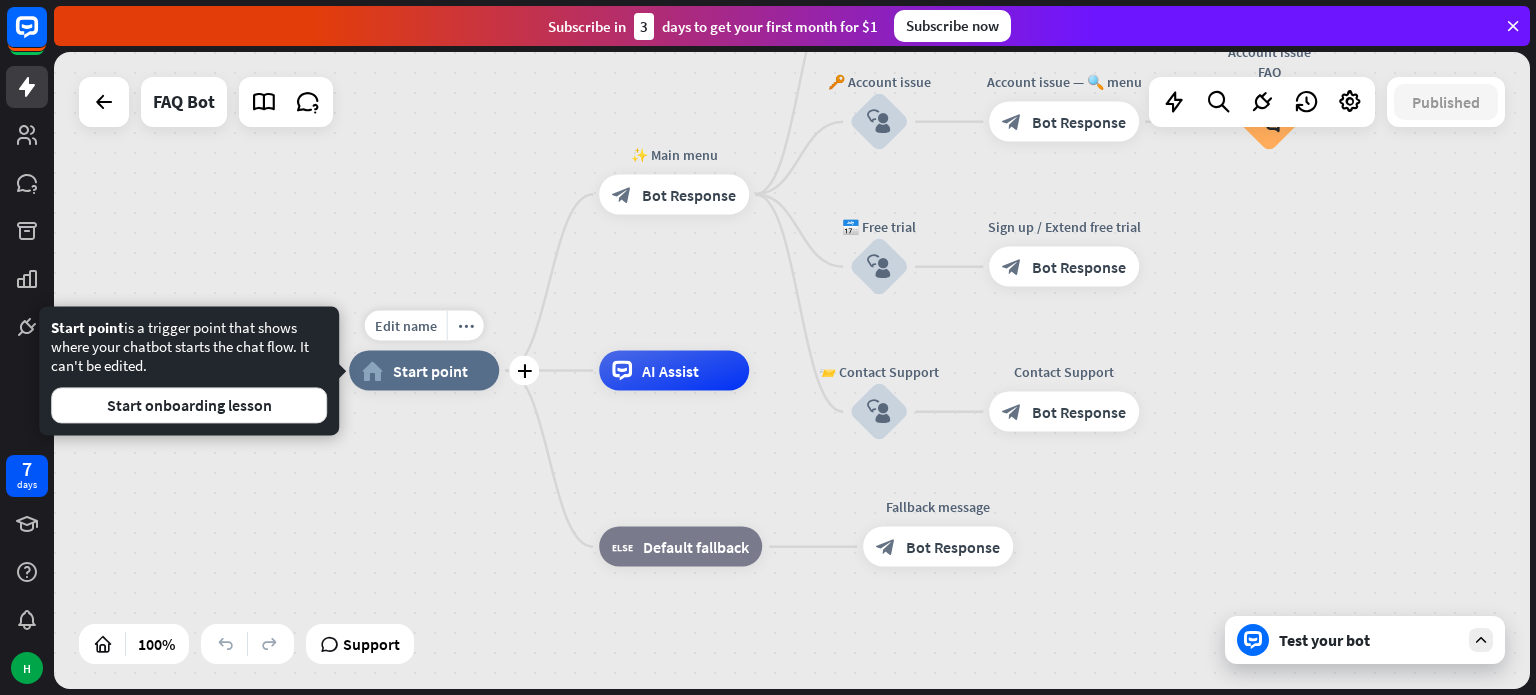 click on "home_2   Start point" at bounding box center [424, 371] 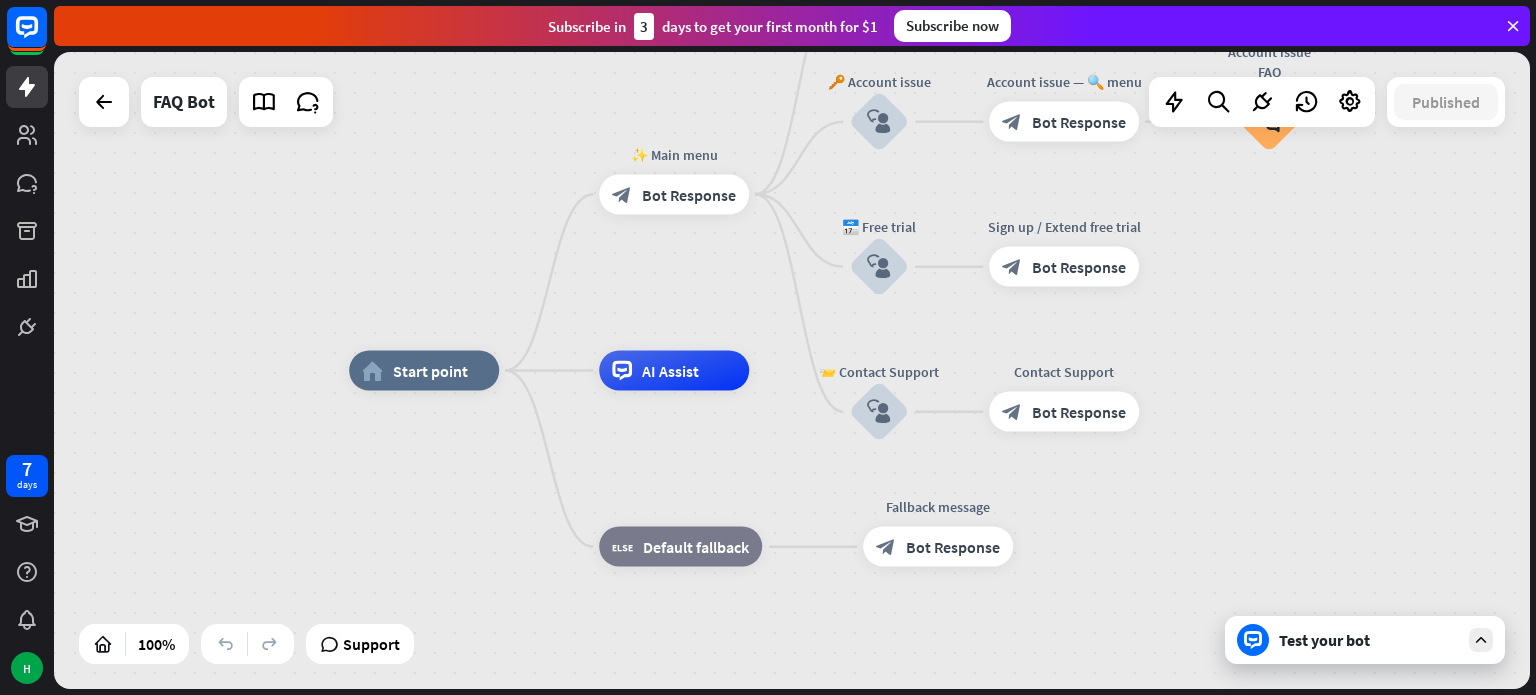 click on "Test your bot" at bounding box center [1369, 640] 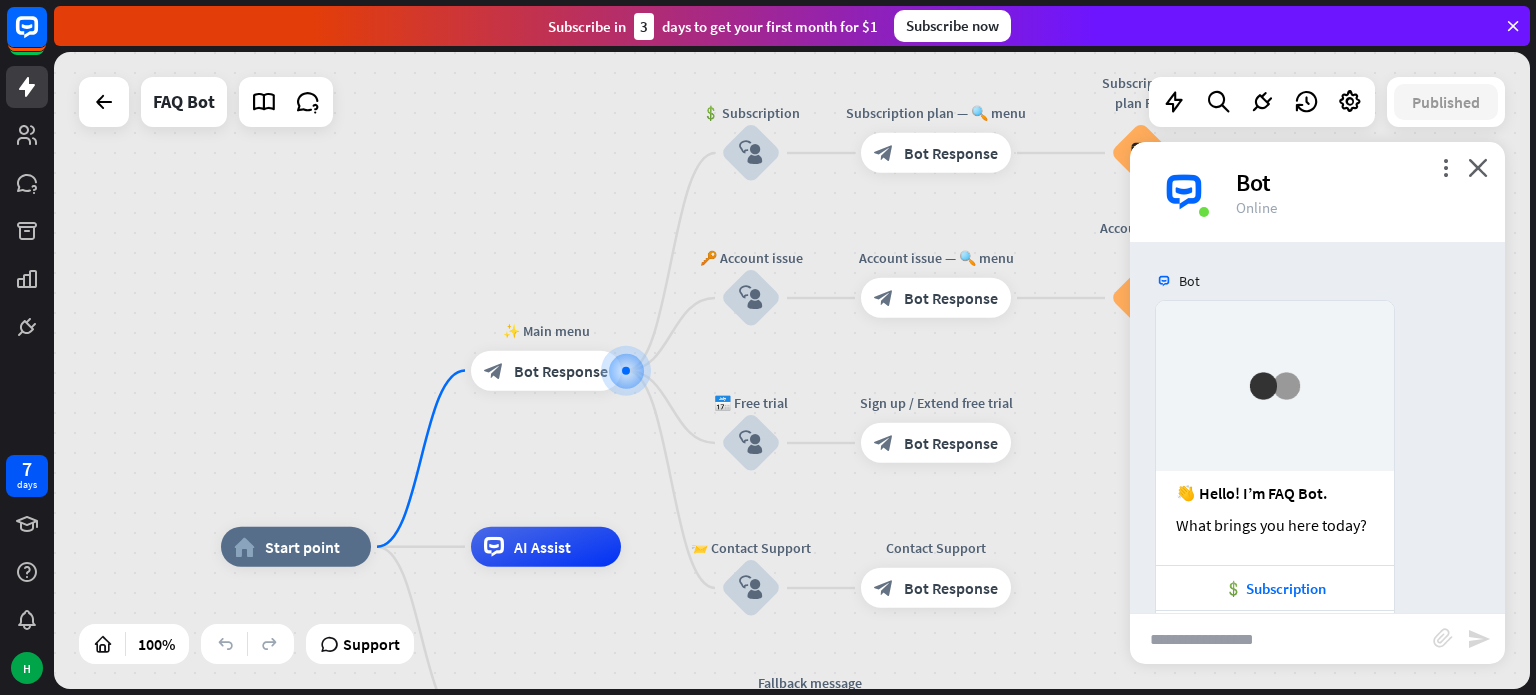scroll, scrollTop: 162, scrollLeft: 0, axis: vertical 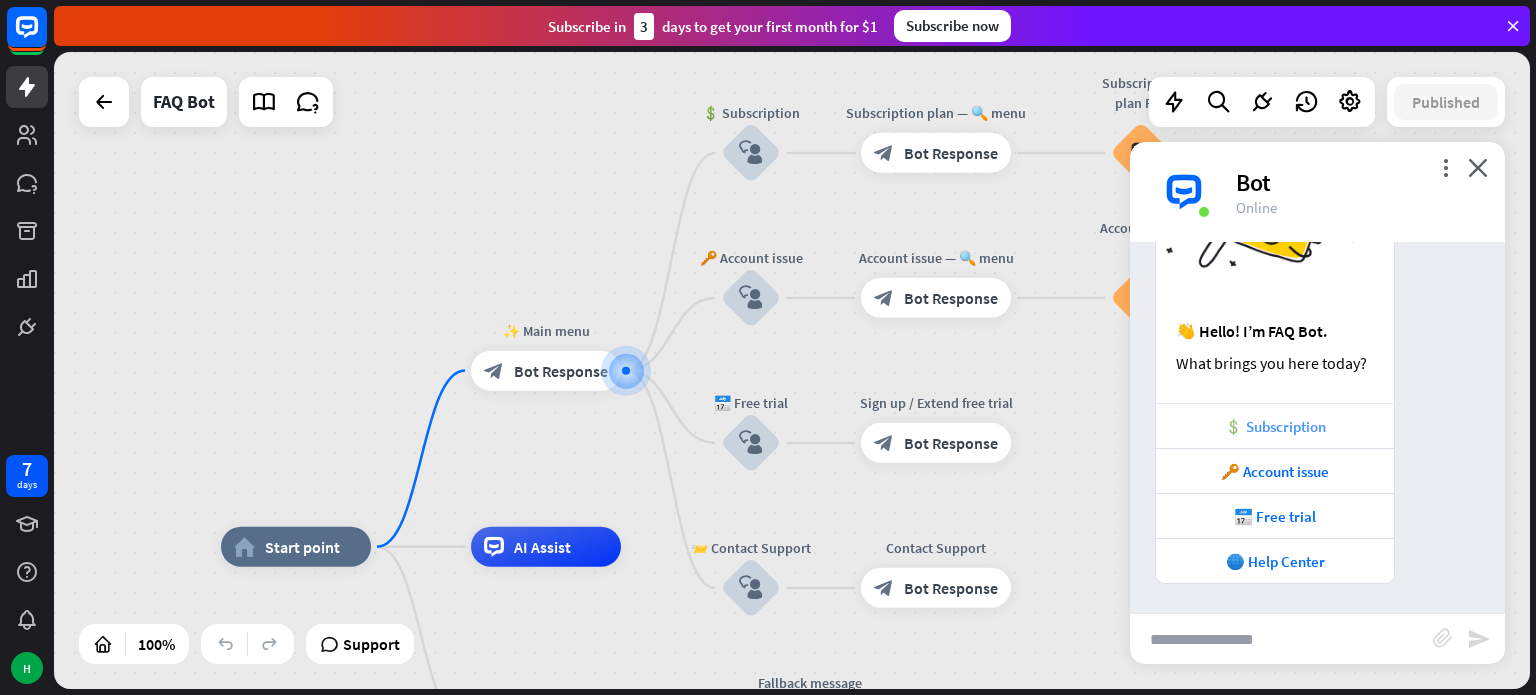 click on "💲 Subscription" at bounding box center (1275, 425) 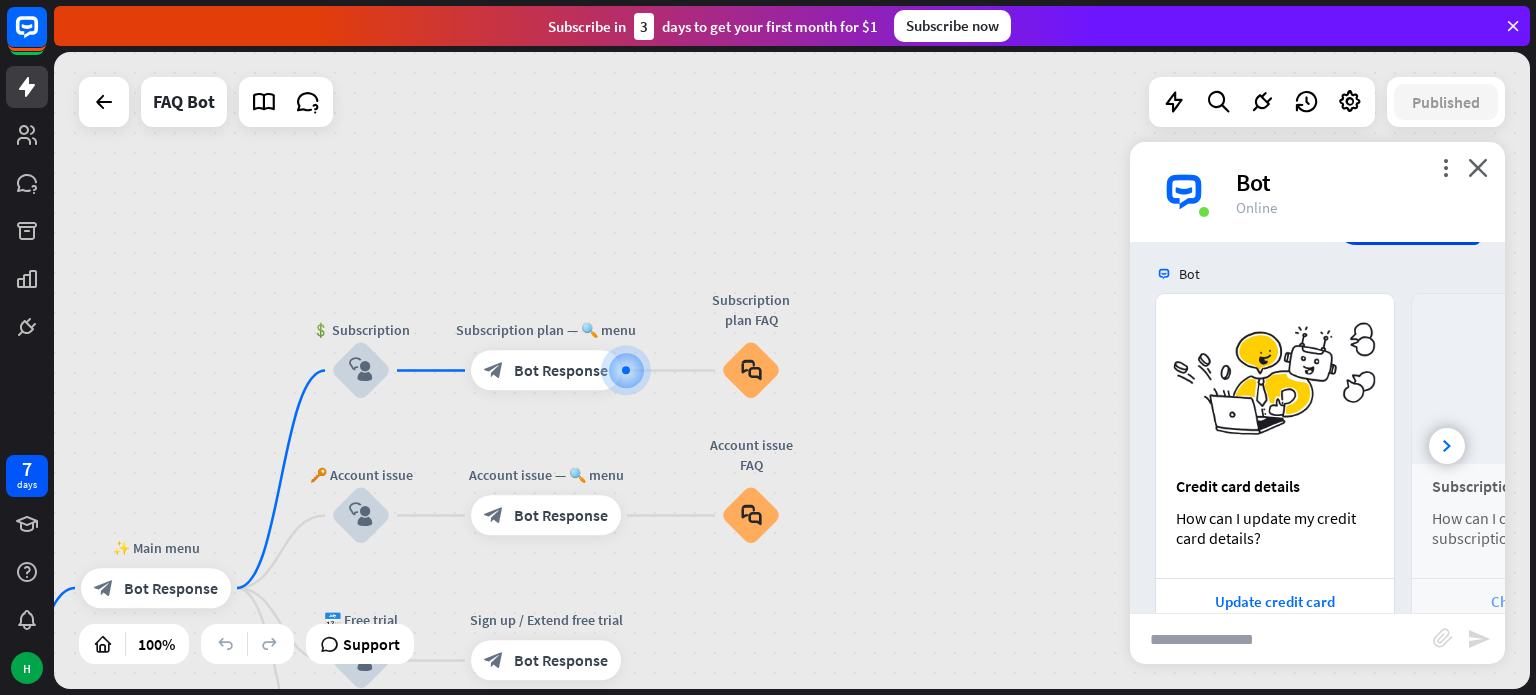 scroll, scrollTop: 684, scrollLeft: 0, axis: vertical 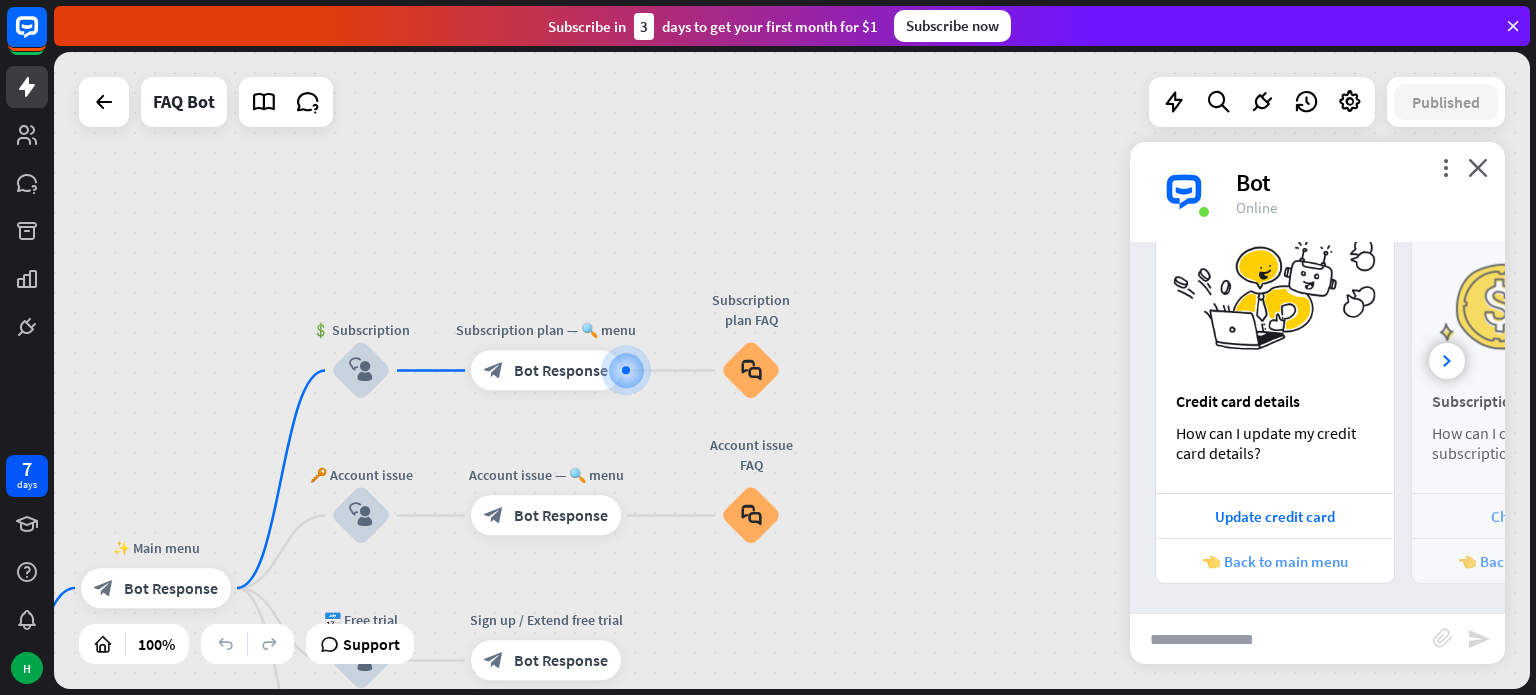 click on "👈 Back to main menu" at bounding box center (1275, 561) 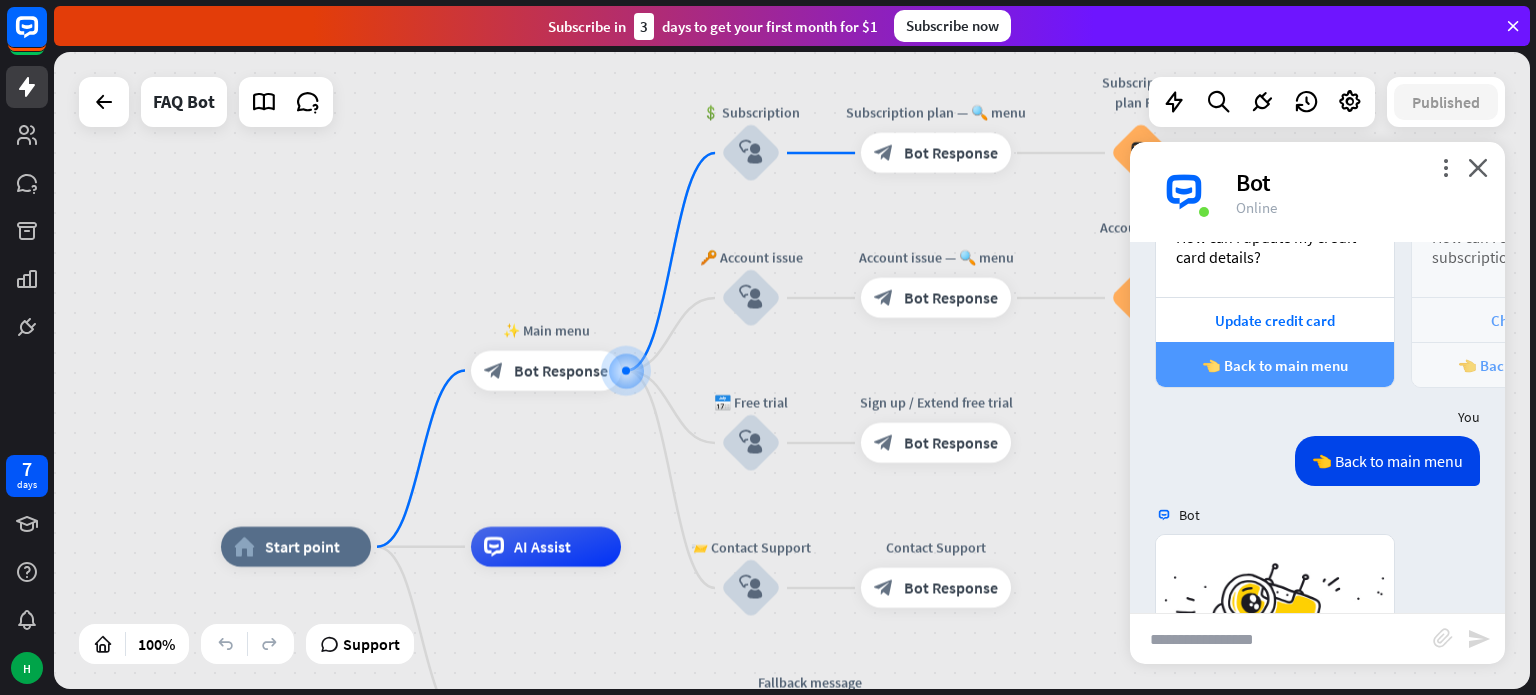scroll, scrollTop: 1276, scrollLeft: 0, axis: vertical 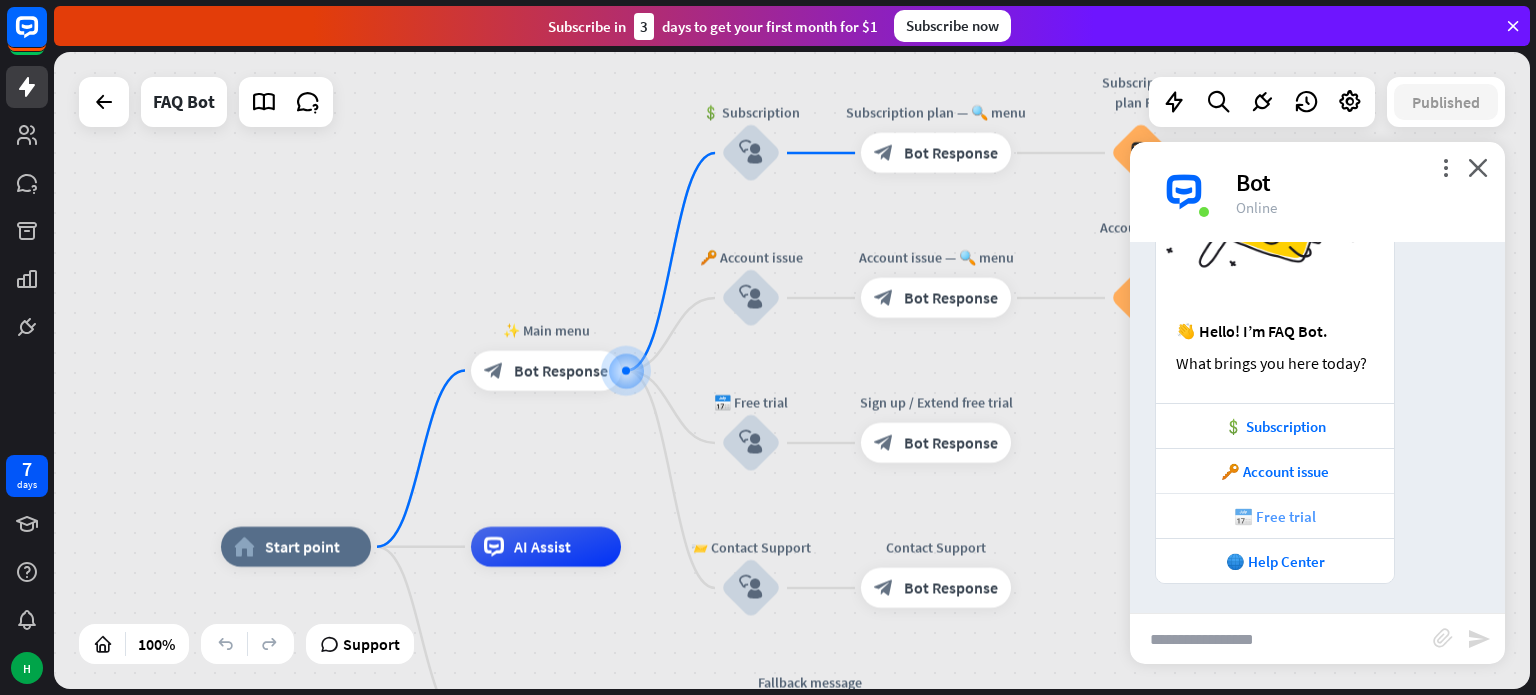 click on "📅 Free trial" at bounding box center (1275, 516) 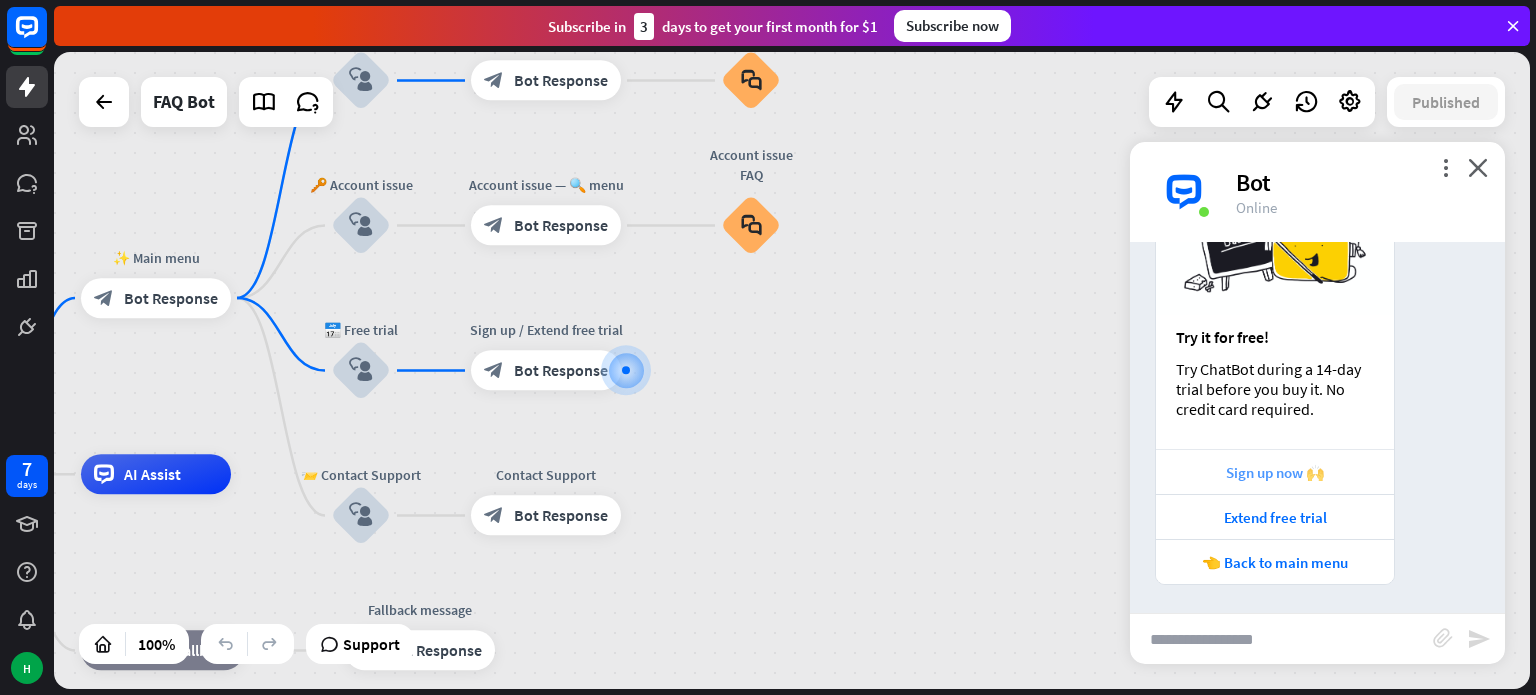 scroll, scrollTop: 1861, scrollLeft: 0, axis: vertical 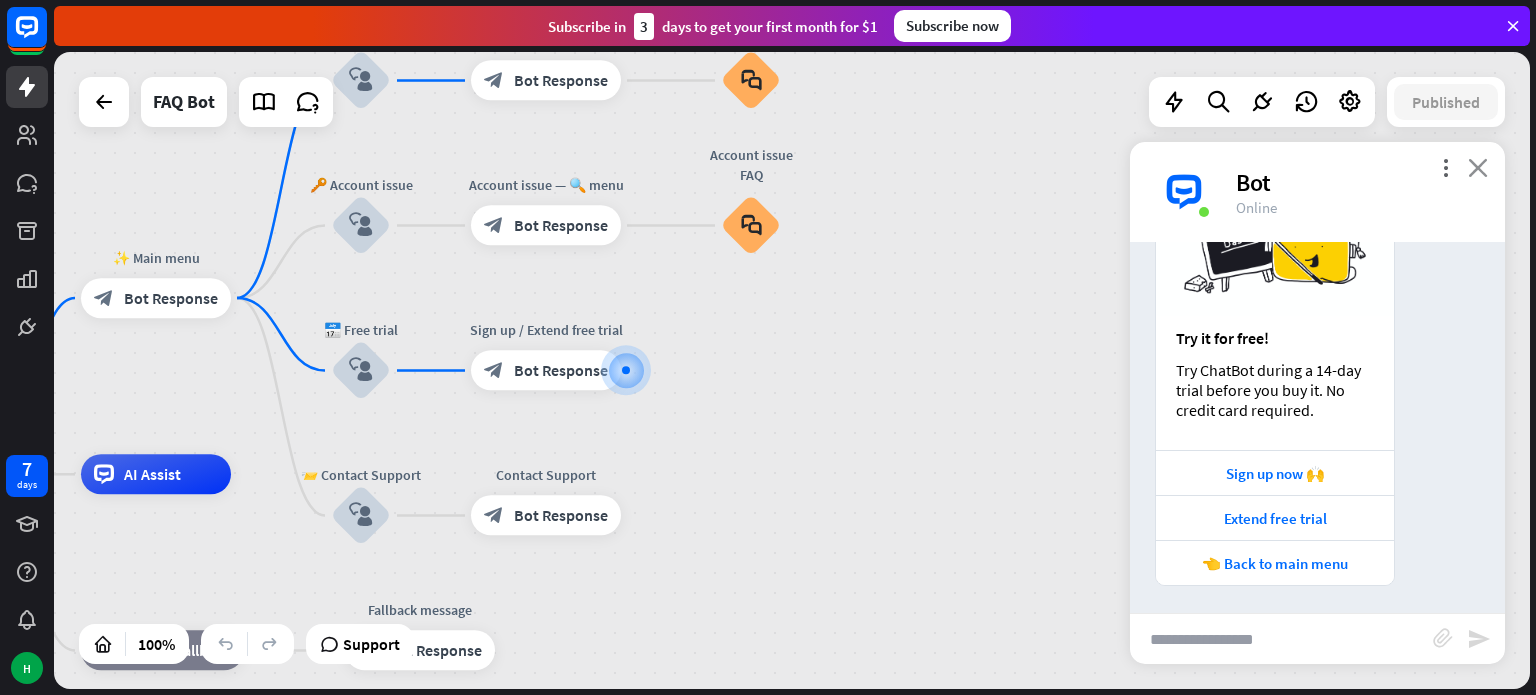 click on "close" at bounding box center [1478, 167] 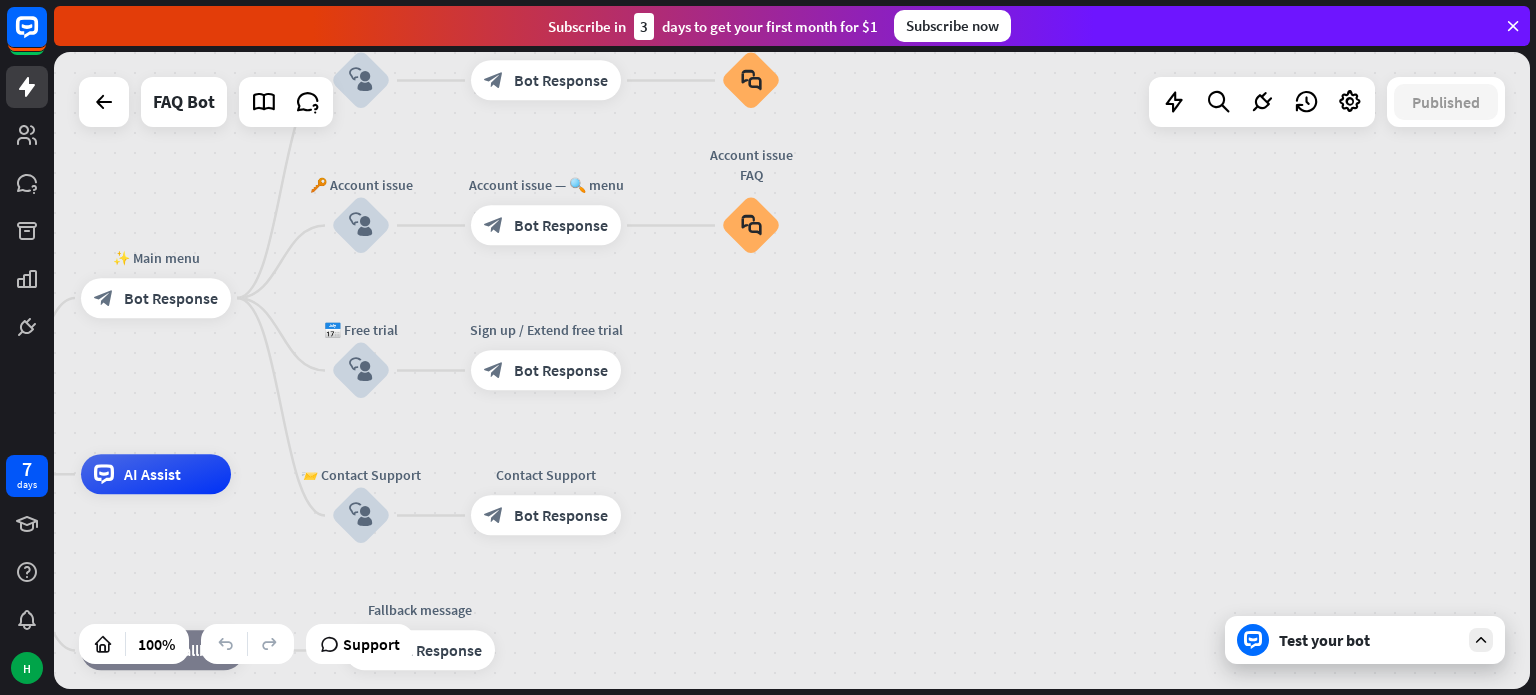 drag, startPoint x: 933, startPoint y: 47, endPoint x: 933, endPoint y: 35, distance: 12 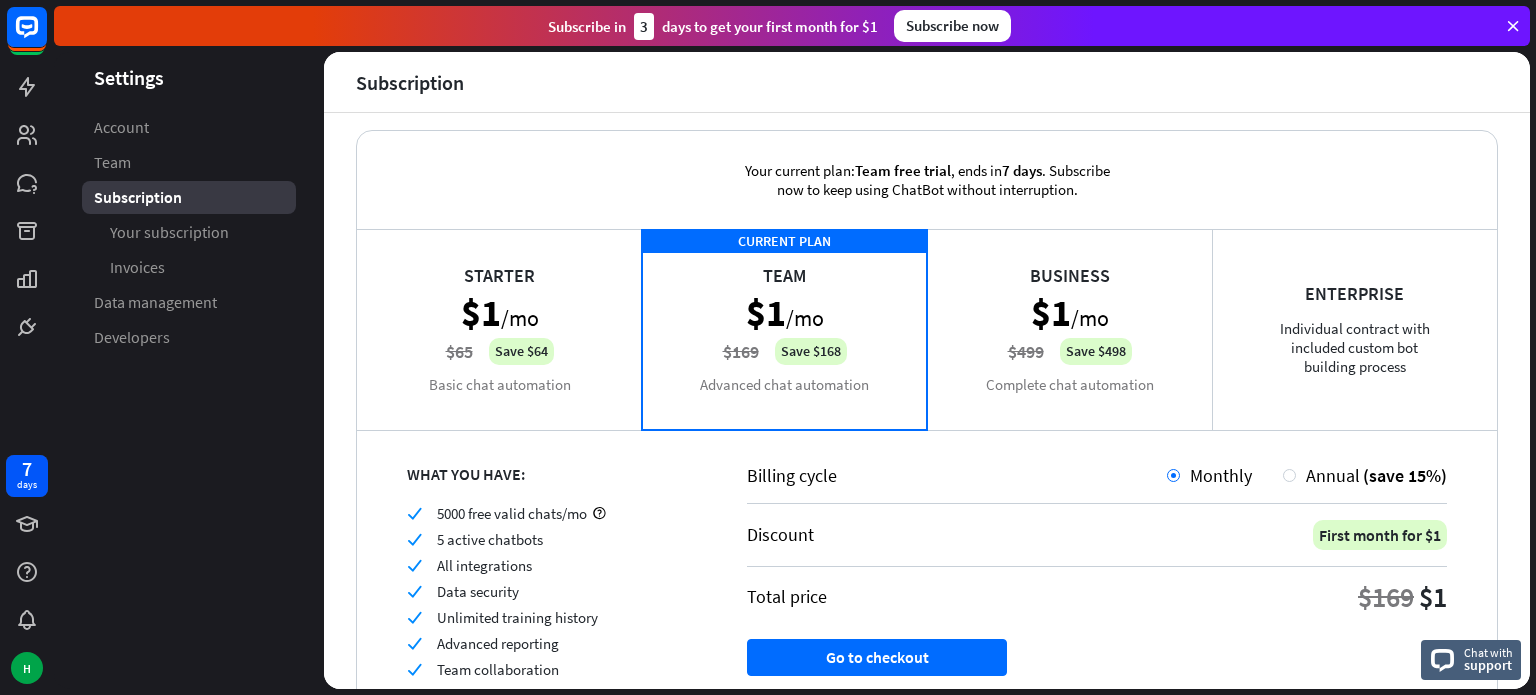 scroll, scrollTop: 0, scrollLeft: 0, axis: both 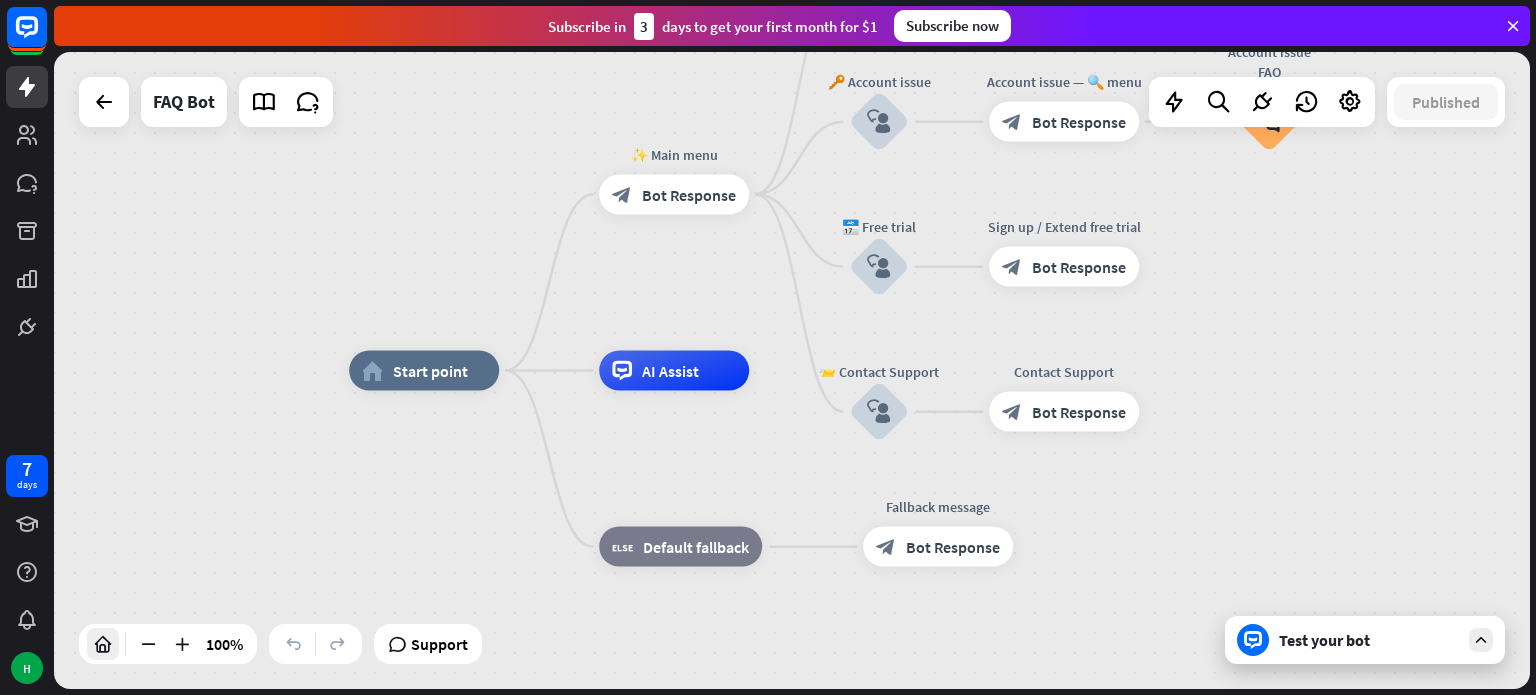 click at bounding box center (103, 644) 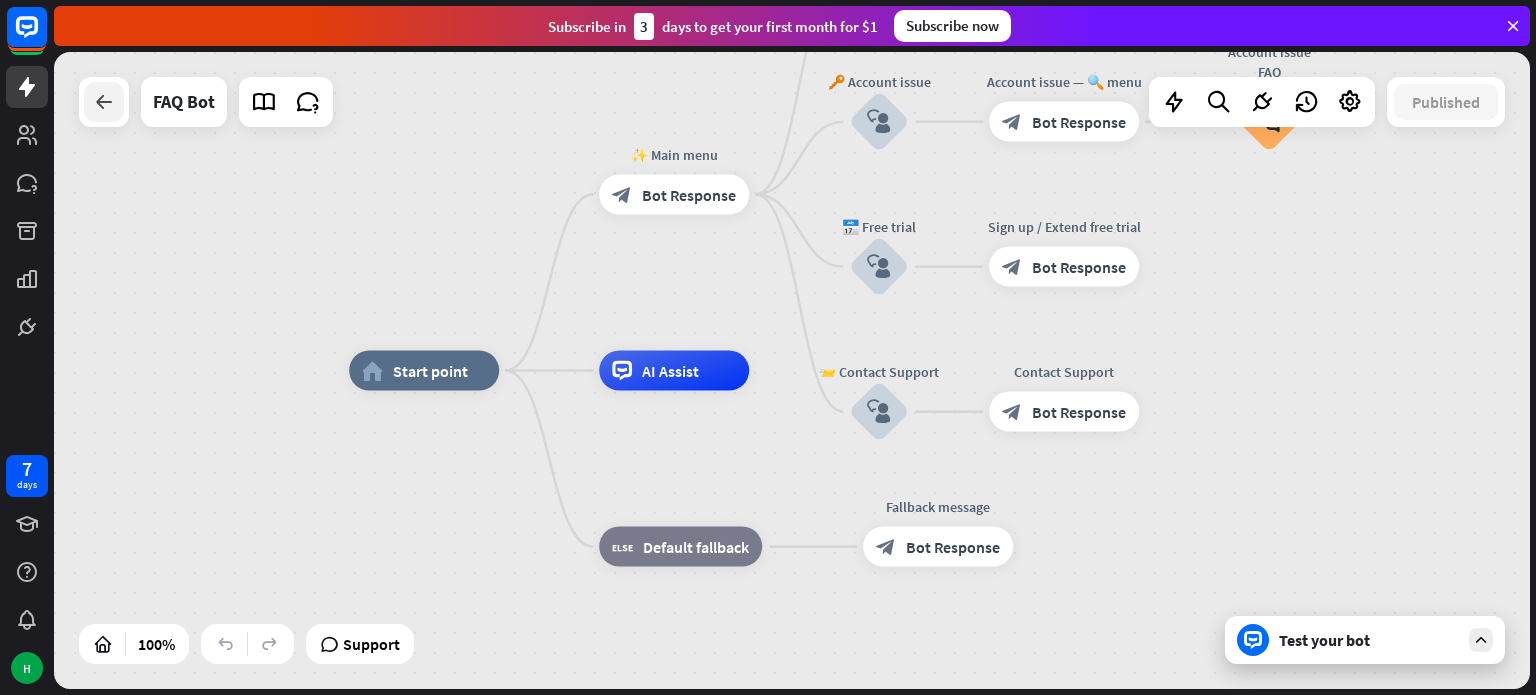 click at bounding box center [104, 102] 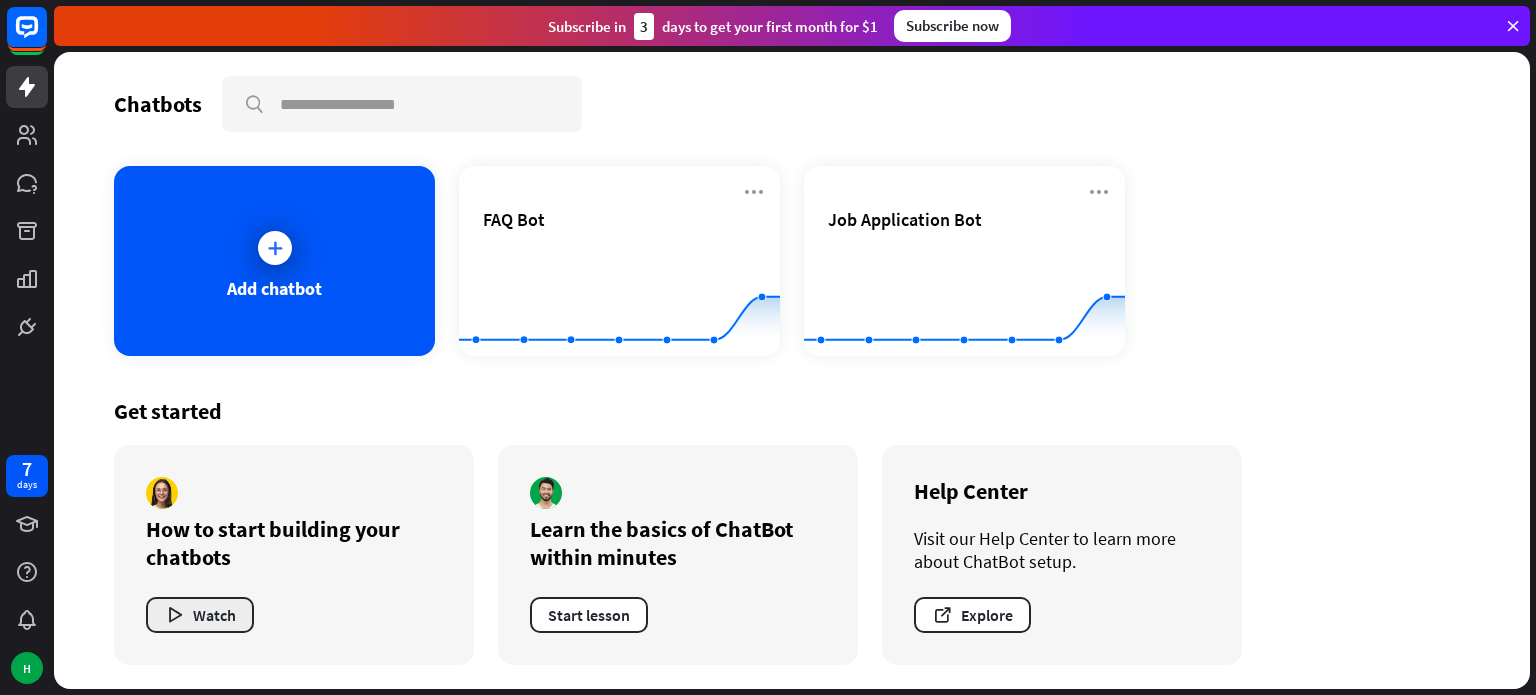 click on "Watch" at bounding box center [200, 615] 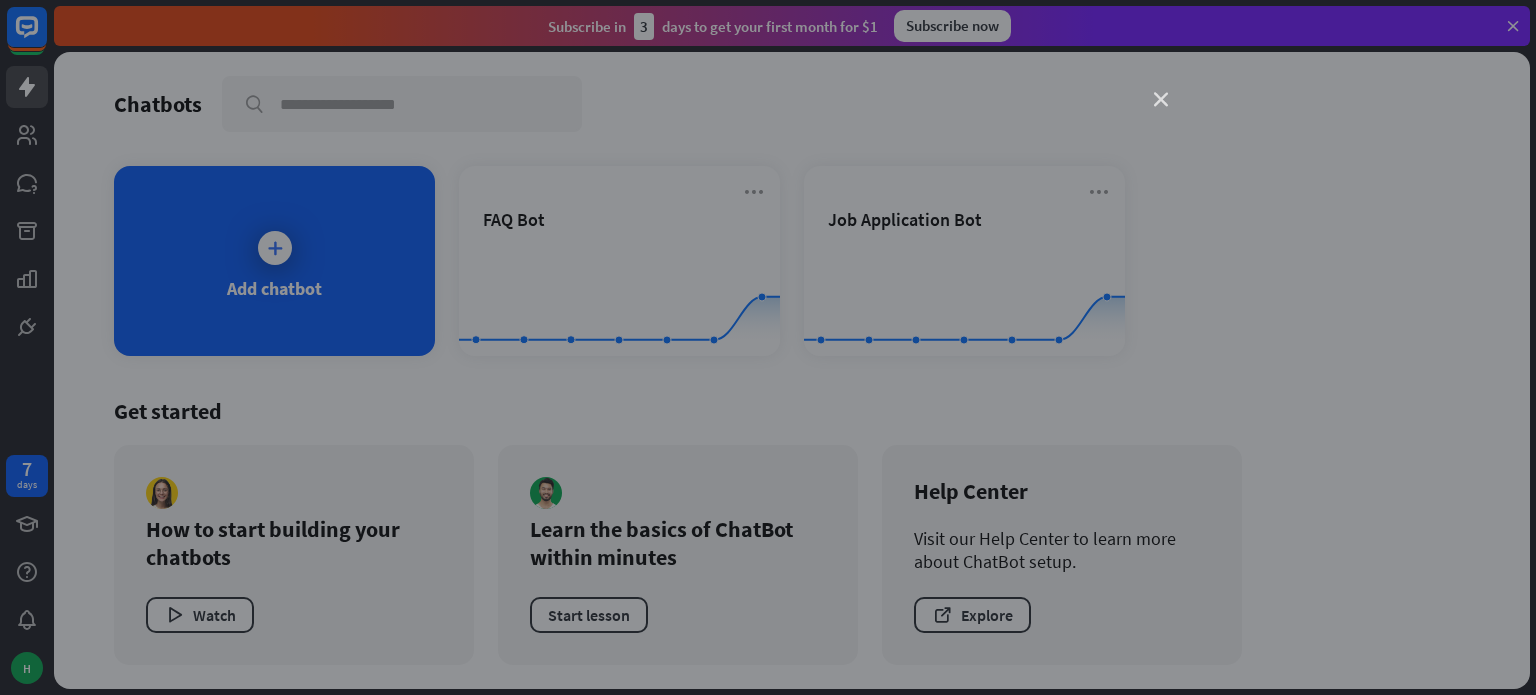 click on "close" at bounding box center (1161, 100) 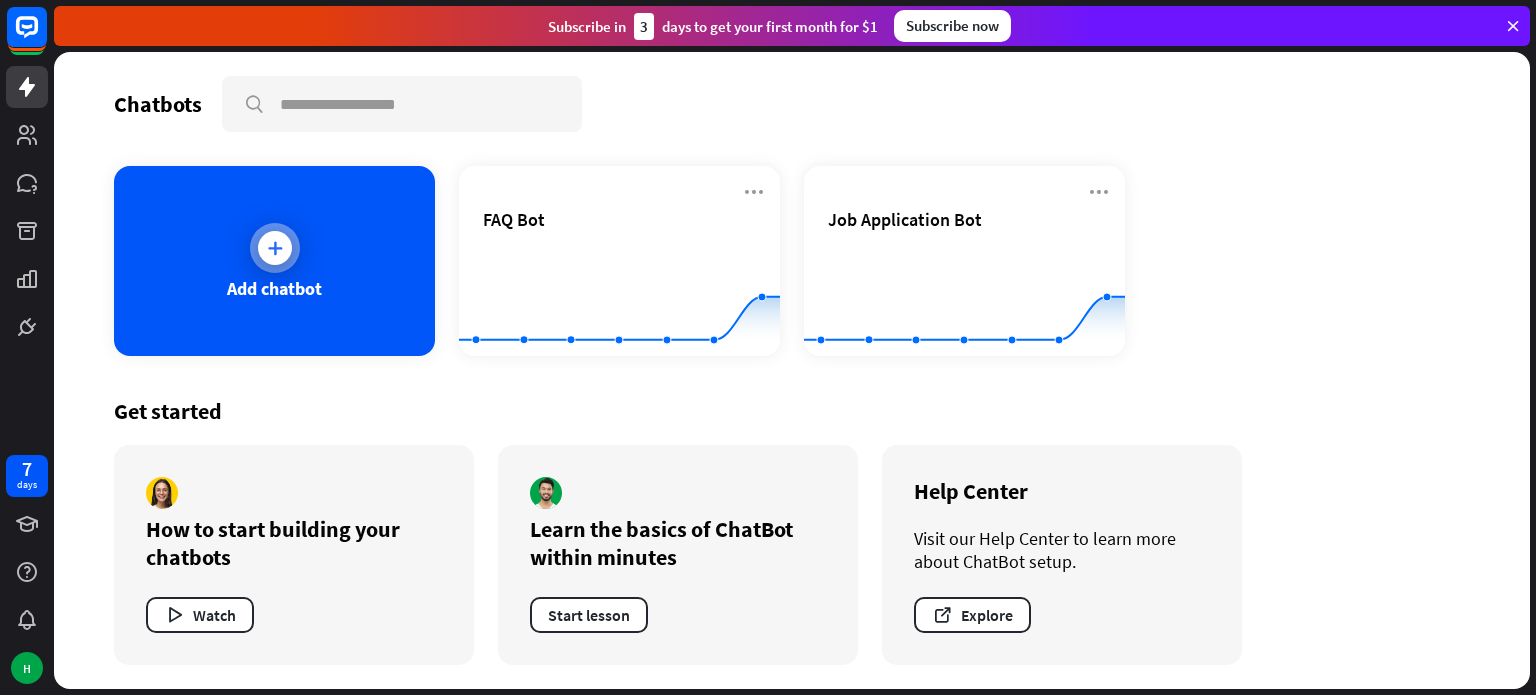 click on "Add chatbot" at bounding box center [274, 261] 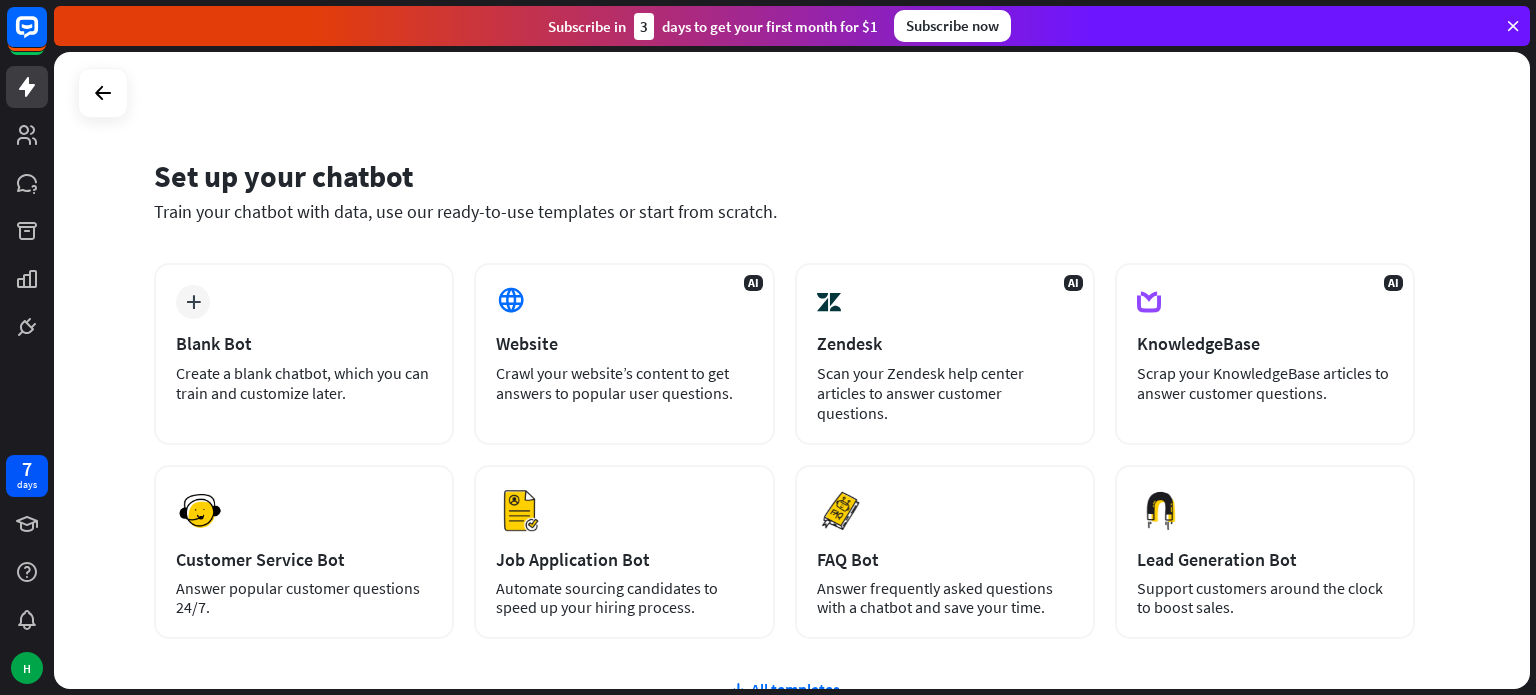 scroll, scrollTop: 168, scrollLeft: 0, axis: vertical 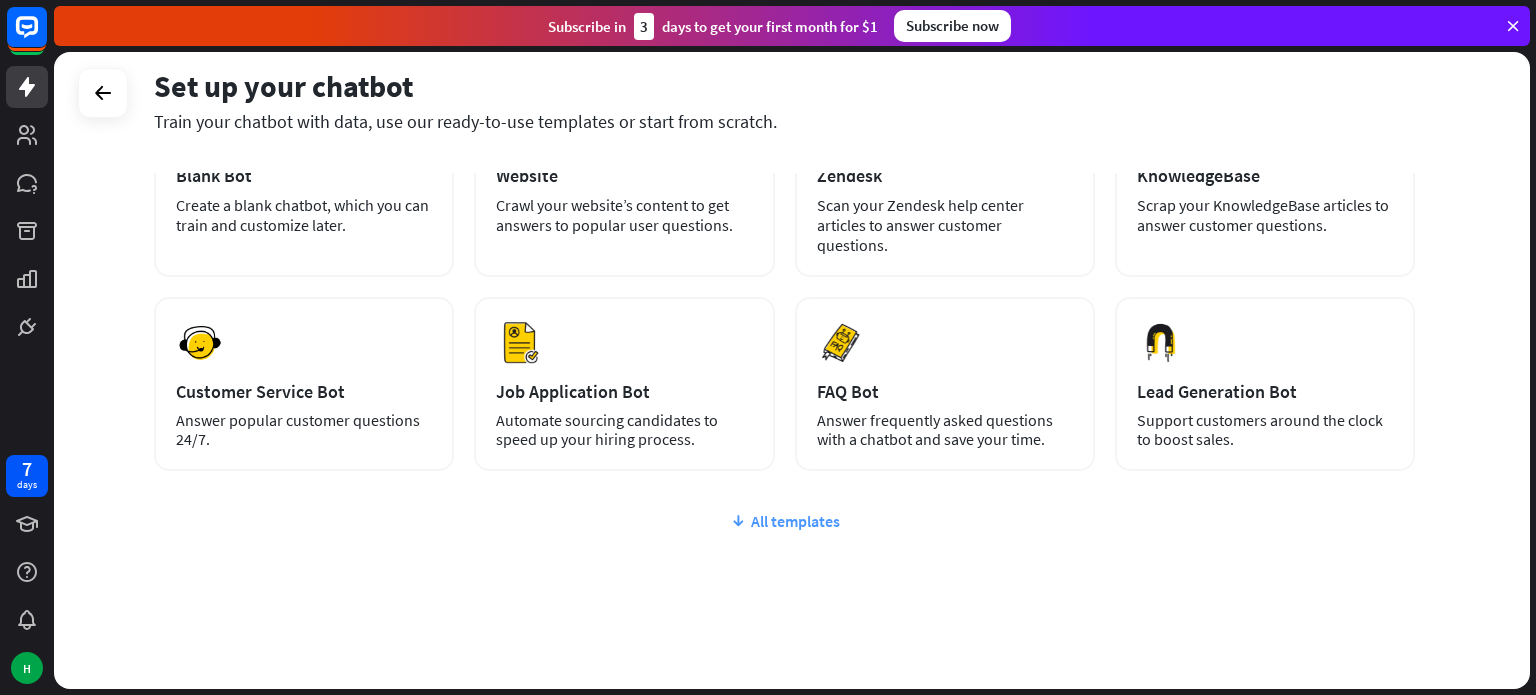 click on "All templates" at bounding box center (784, 521) 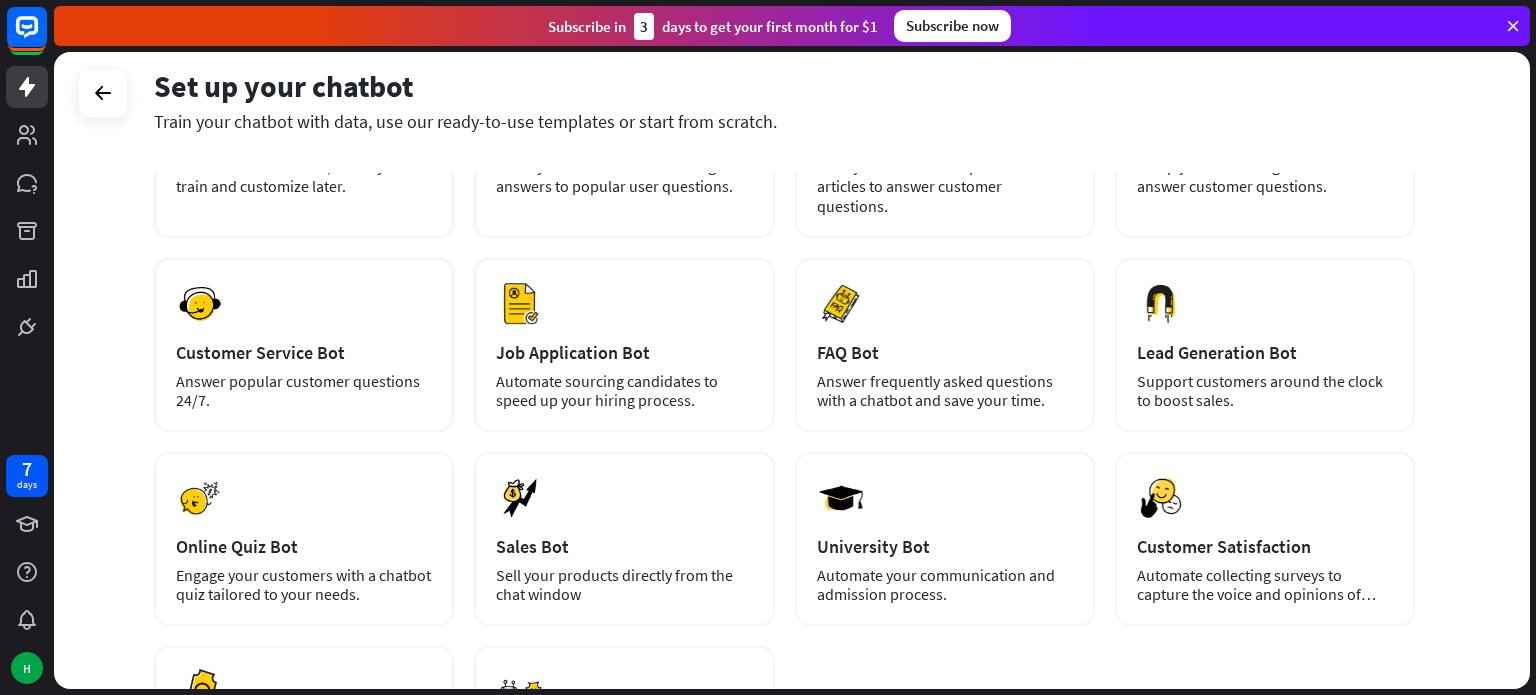 scroll, scrollTop: 201, scrollLeft: 0, axis: vertical 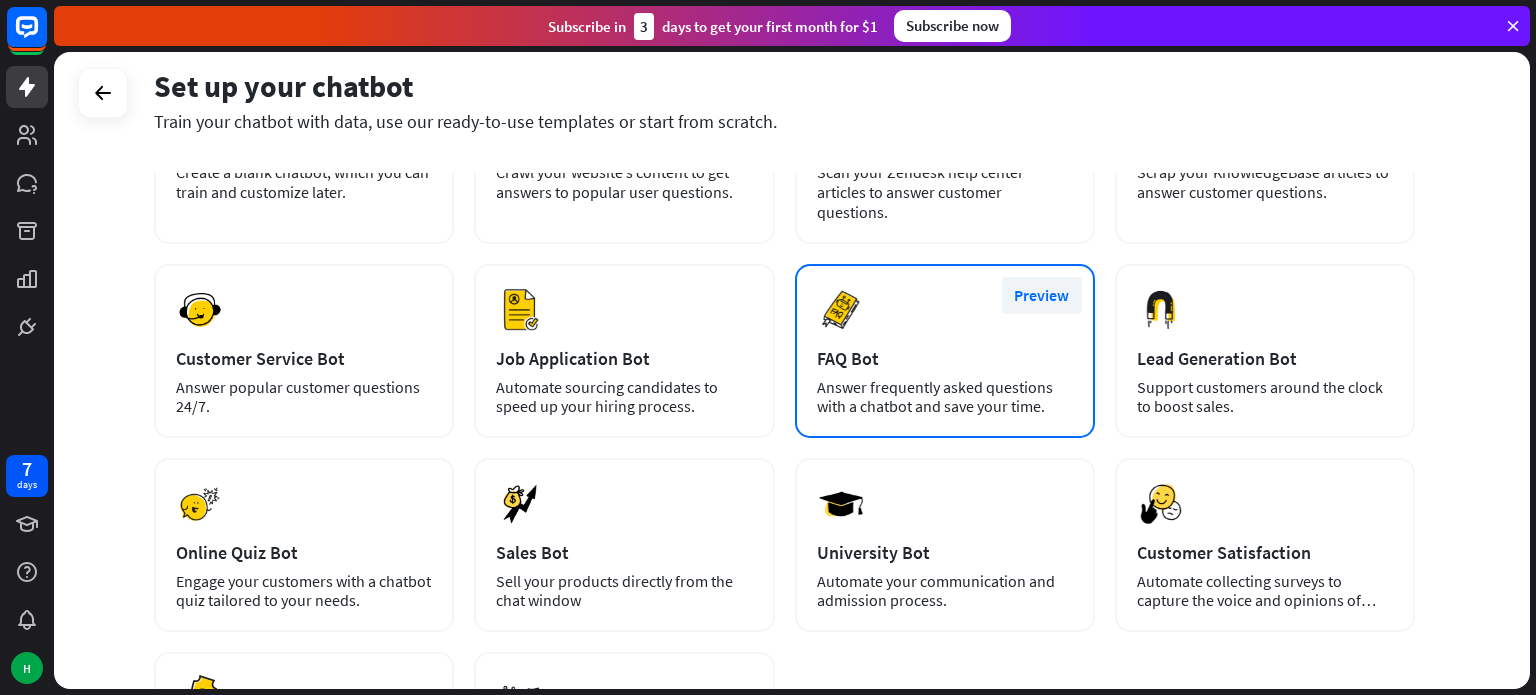 click on "Preview" at bounding box center (1042, 295) 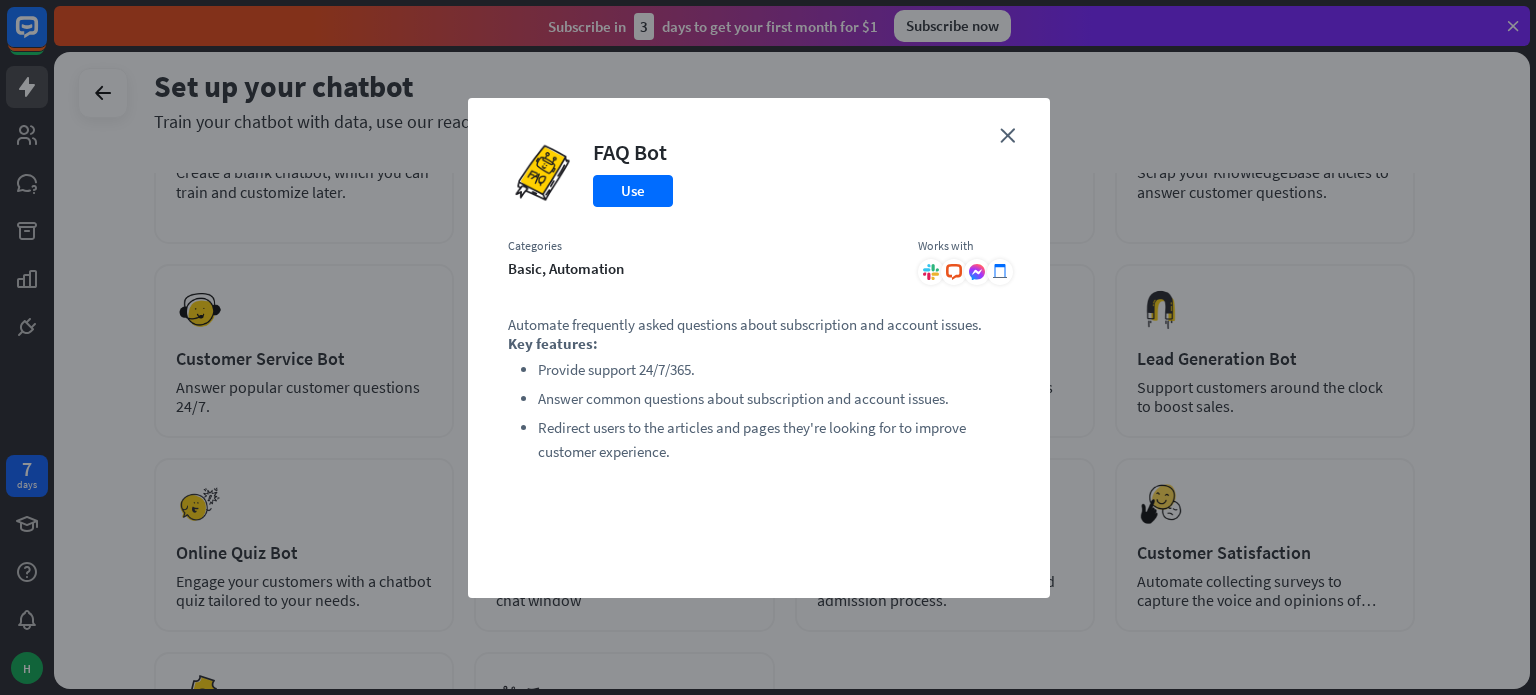click on "close
FAQ Bot
Use
Categories
basic, automation
Works with
.cls-1{fill:url(#radial-gradient)}.cls-2{fill:#fff}                         Automate frequently asked questions about subscription and account issues.
Key features:
Provide support 24/7/365.
Answer common questions about subscription and account issues.
Redirect users to the articles and pages they're looking for to improve customer experience." at bounding box center (759, 348) 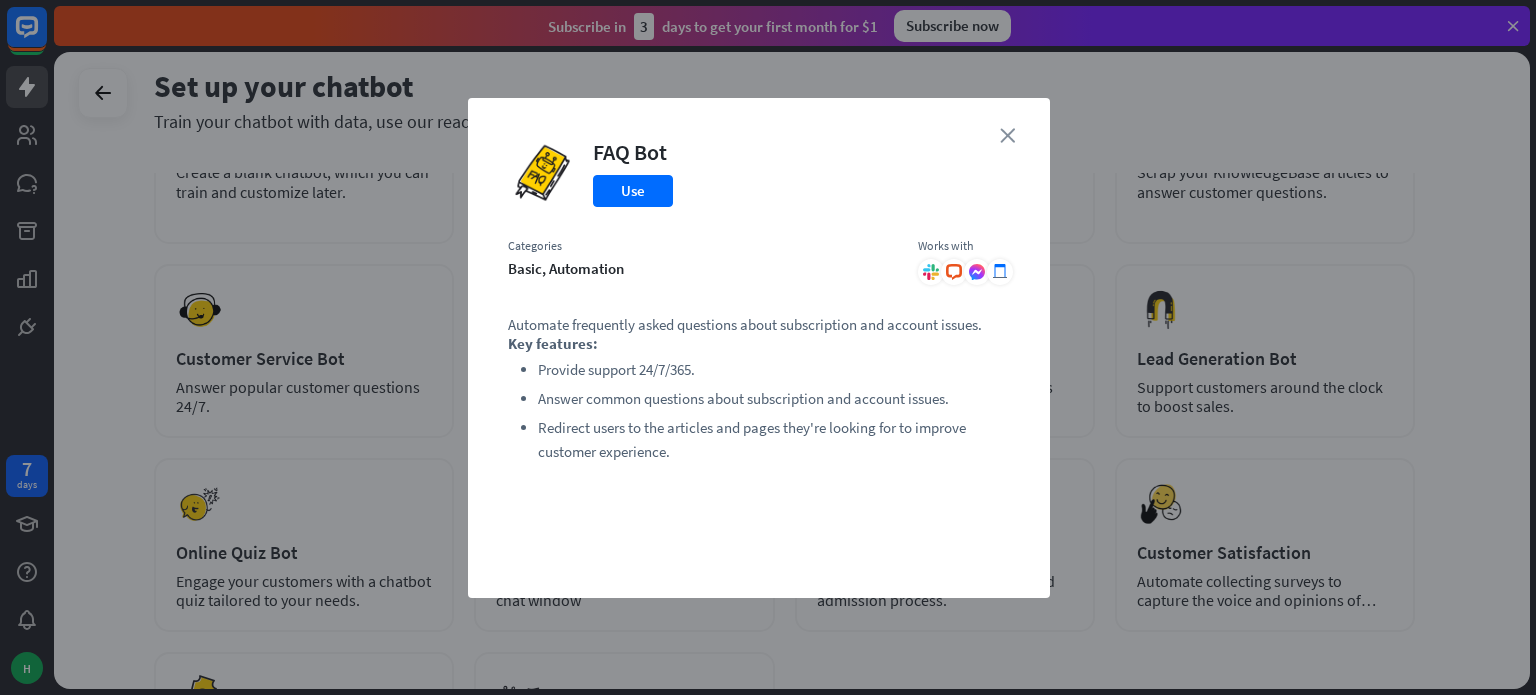 click on "close" at bounding box center (1007, 135) 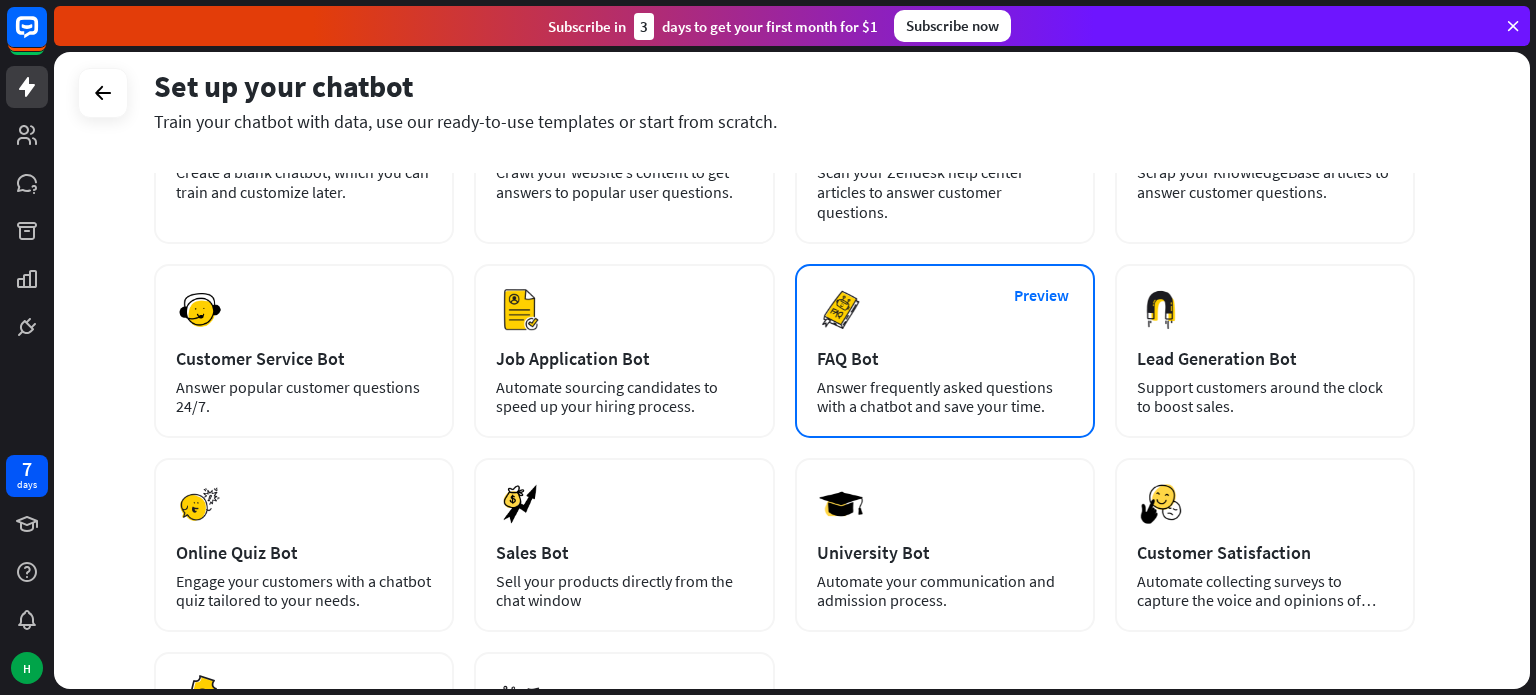 click on "Preview
FAQ Bot
Answer frequently asked questions with a chatbot and save your time." at bounding box center (945, 351) 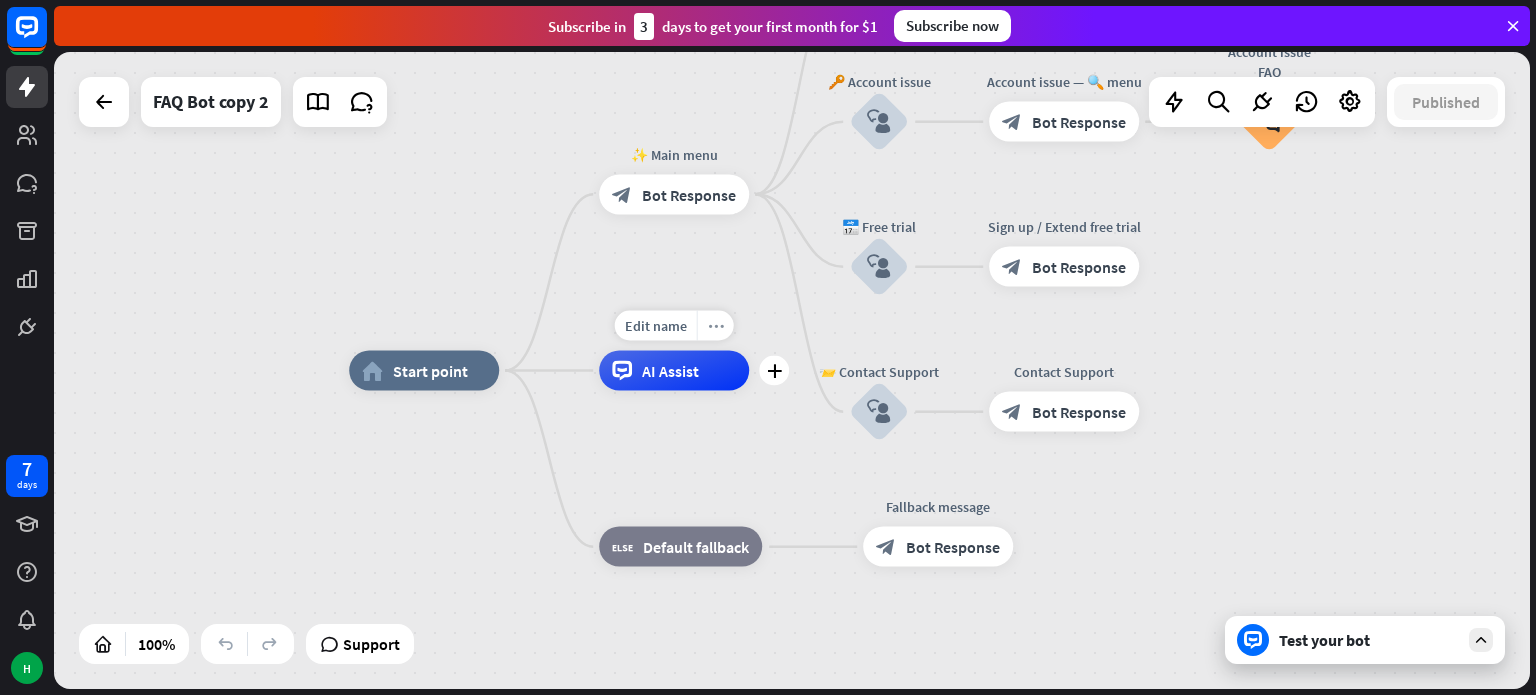 click on "more_horiz" at bounding box center [716, 325] 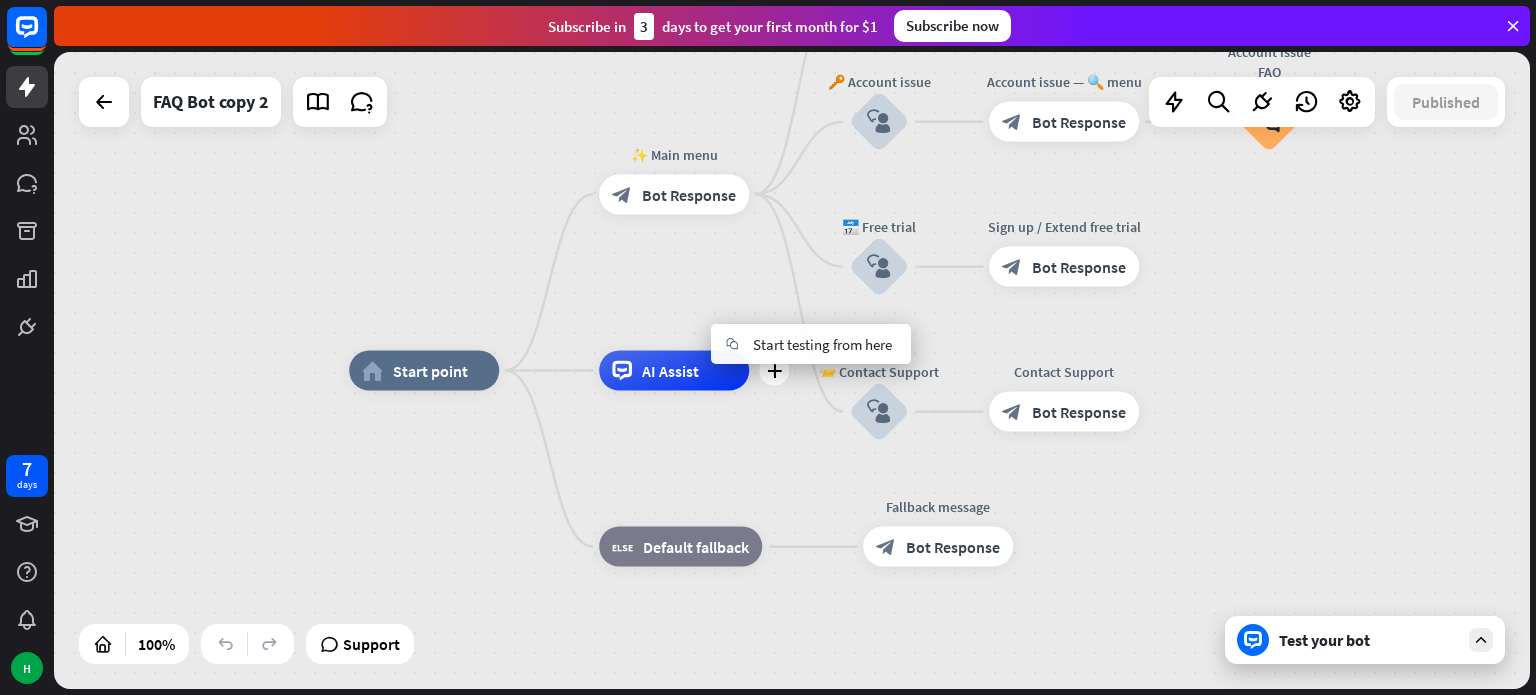 click on "AI Assist" at bounding box center (674, 371) 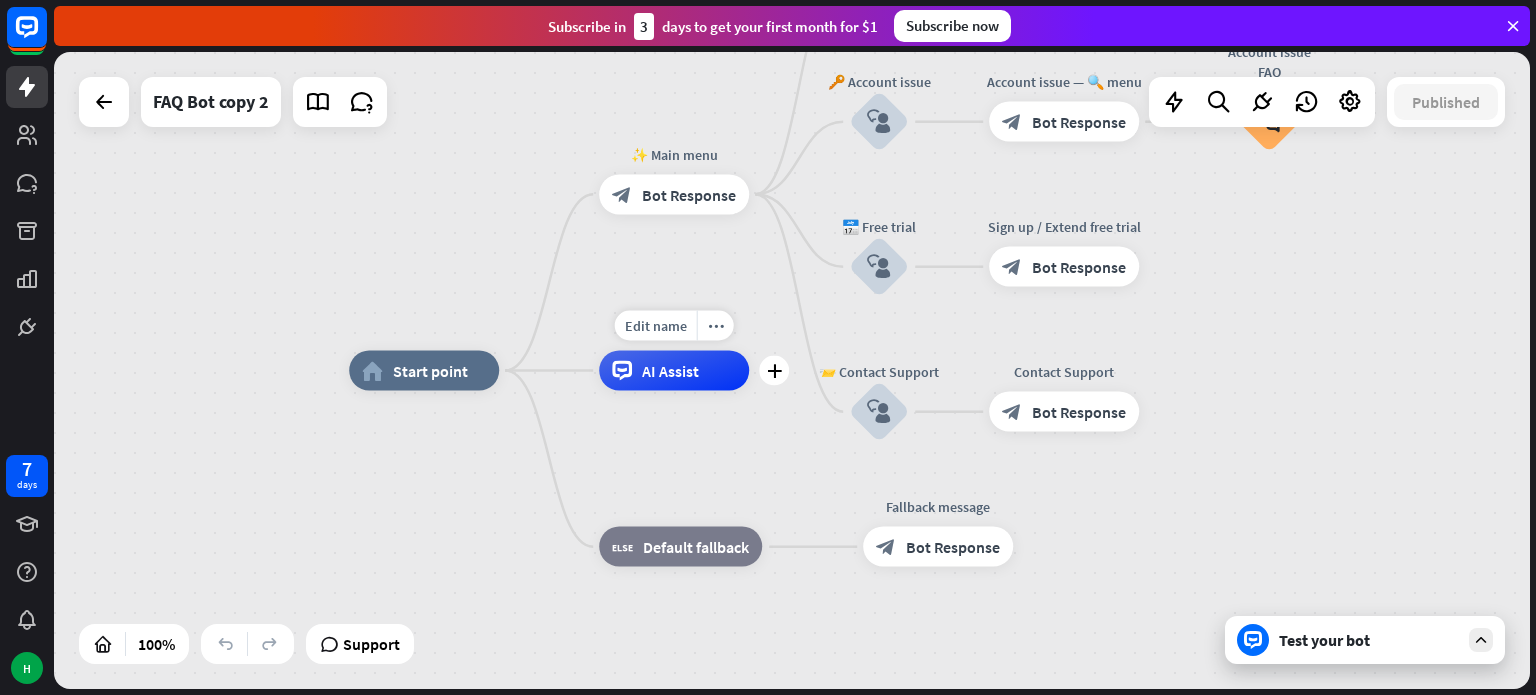 click on "AI Assist" at bounding box center (674, 371) 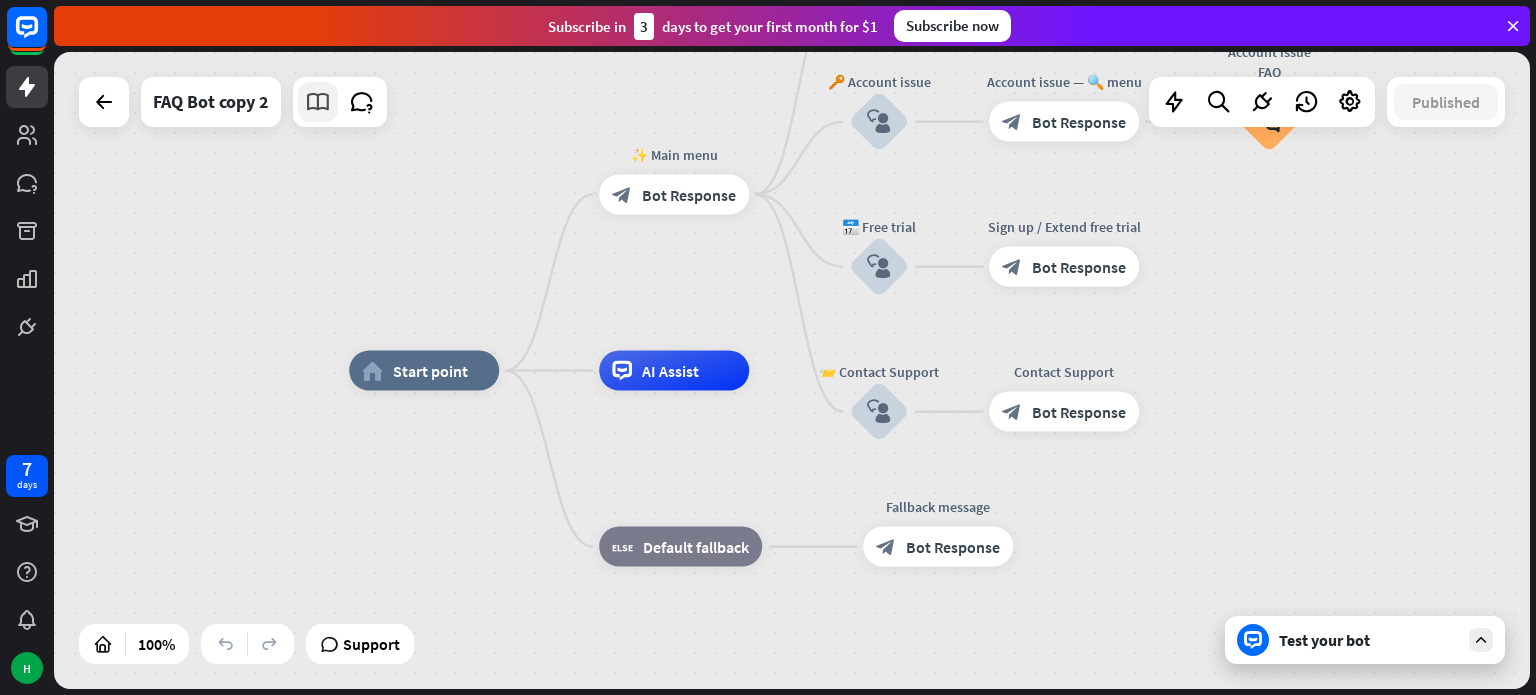 click at bounding box center (318, 102) 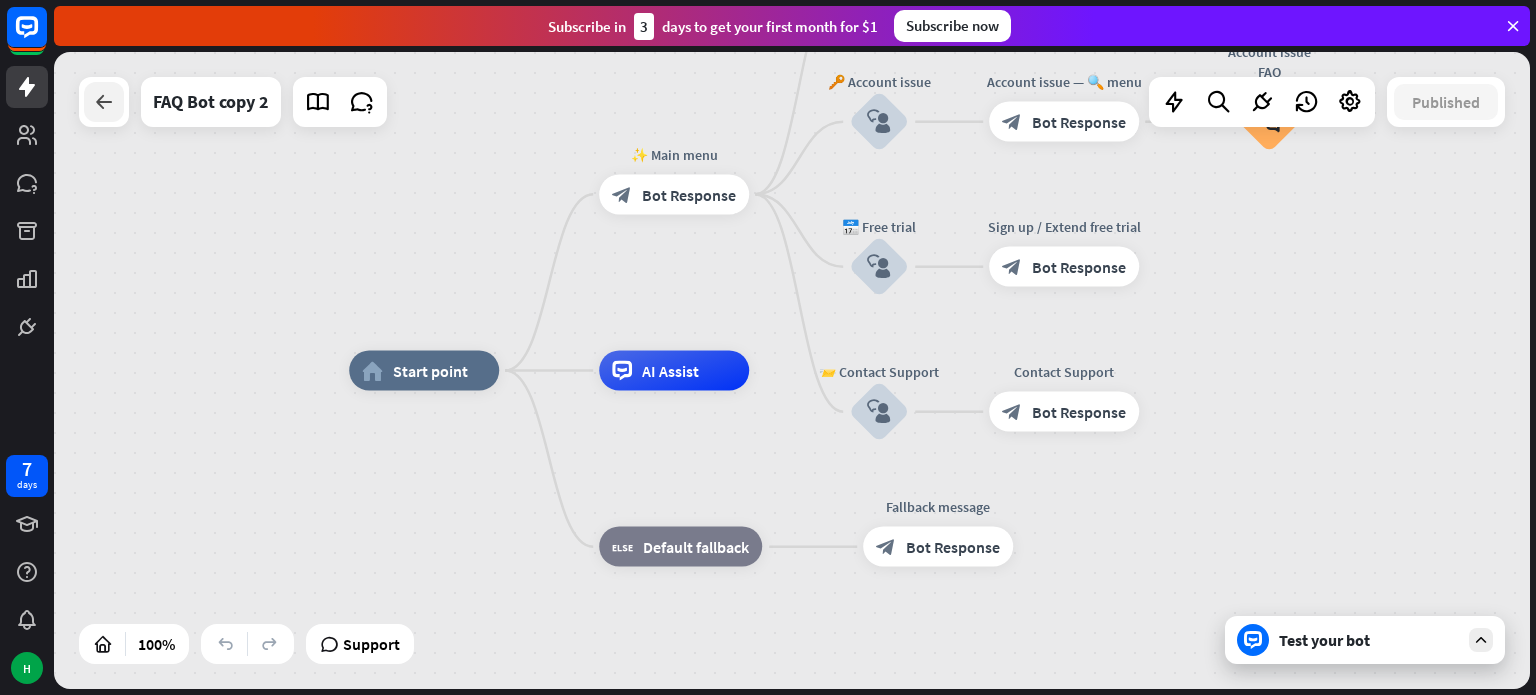 click at bounding box center [104, 102] 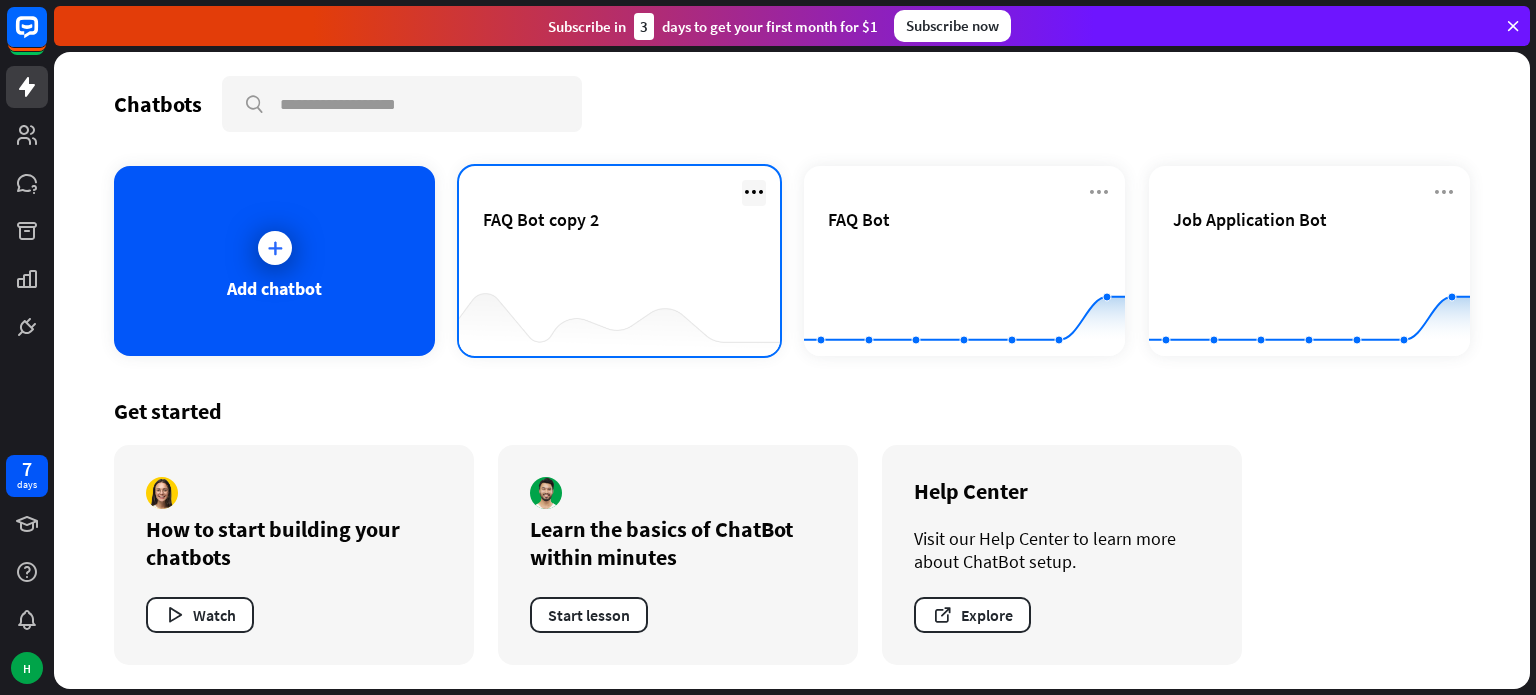 click at bounding box center (754, 192) 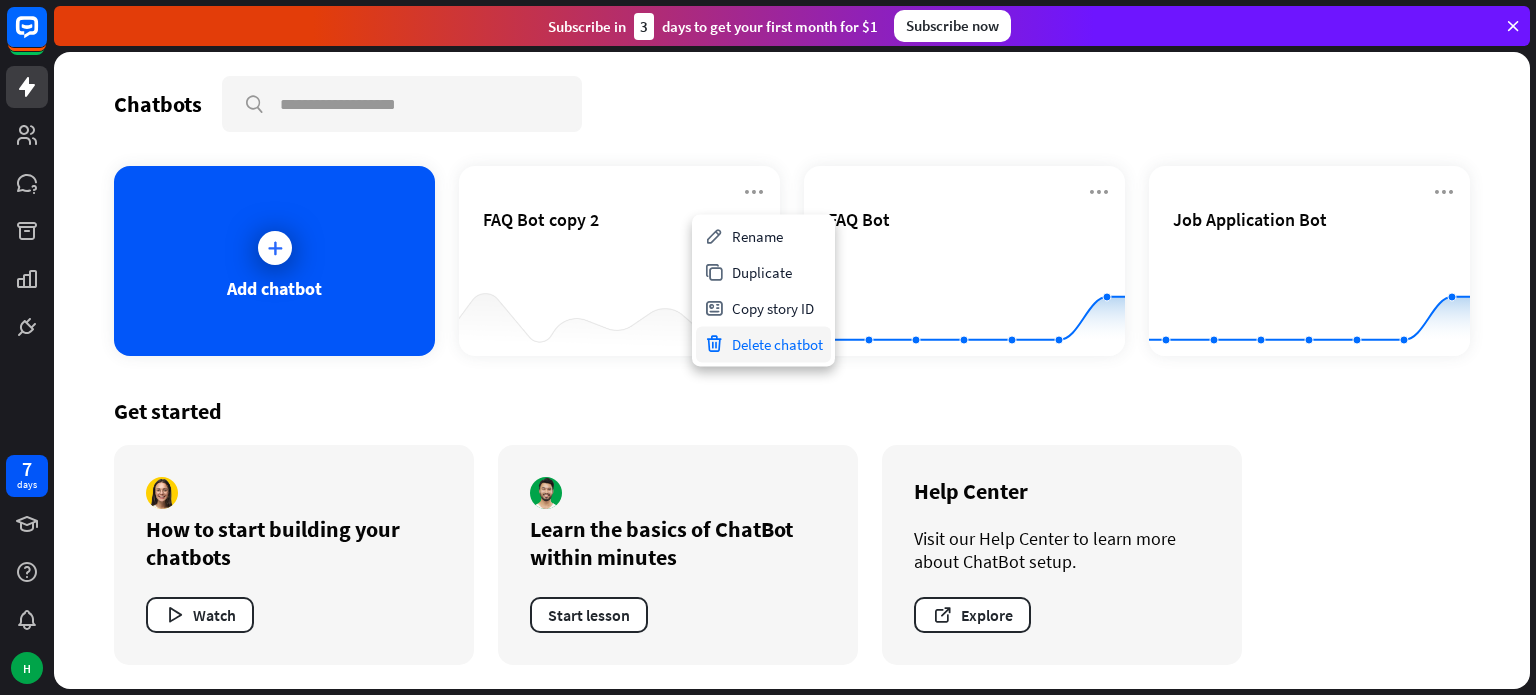 click on "Delete chatbot" at bounding box center [763, 344] 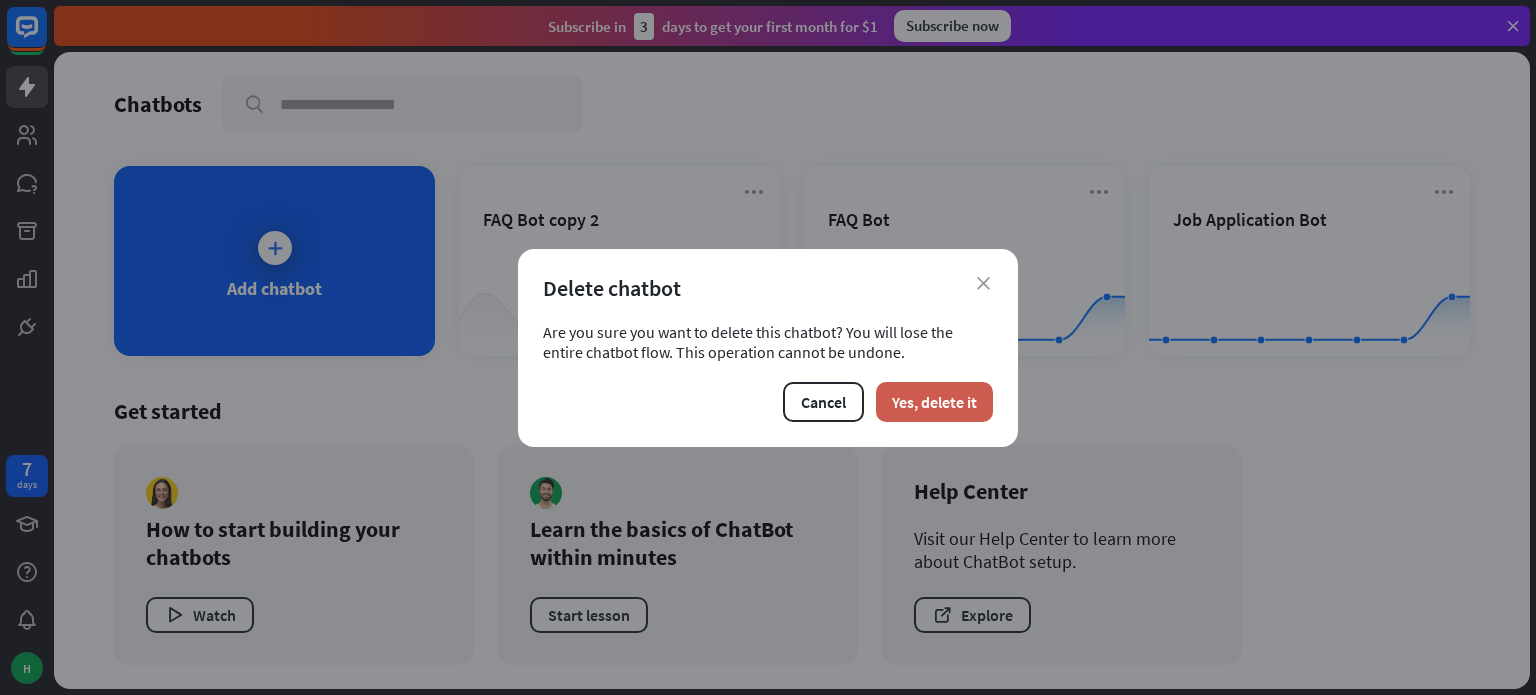 click on "Yes, delete it" at bounding box center (934, 402) 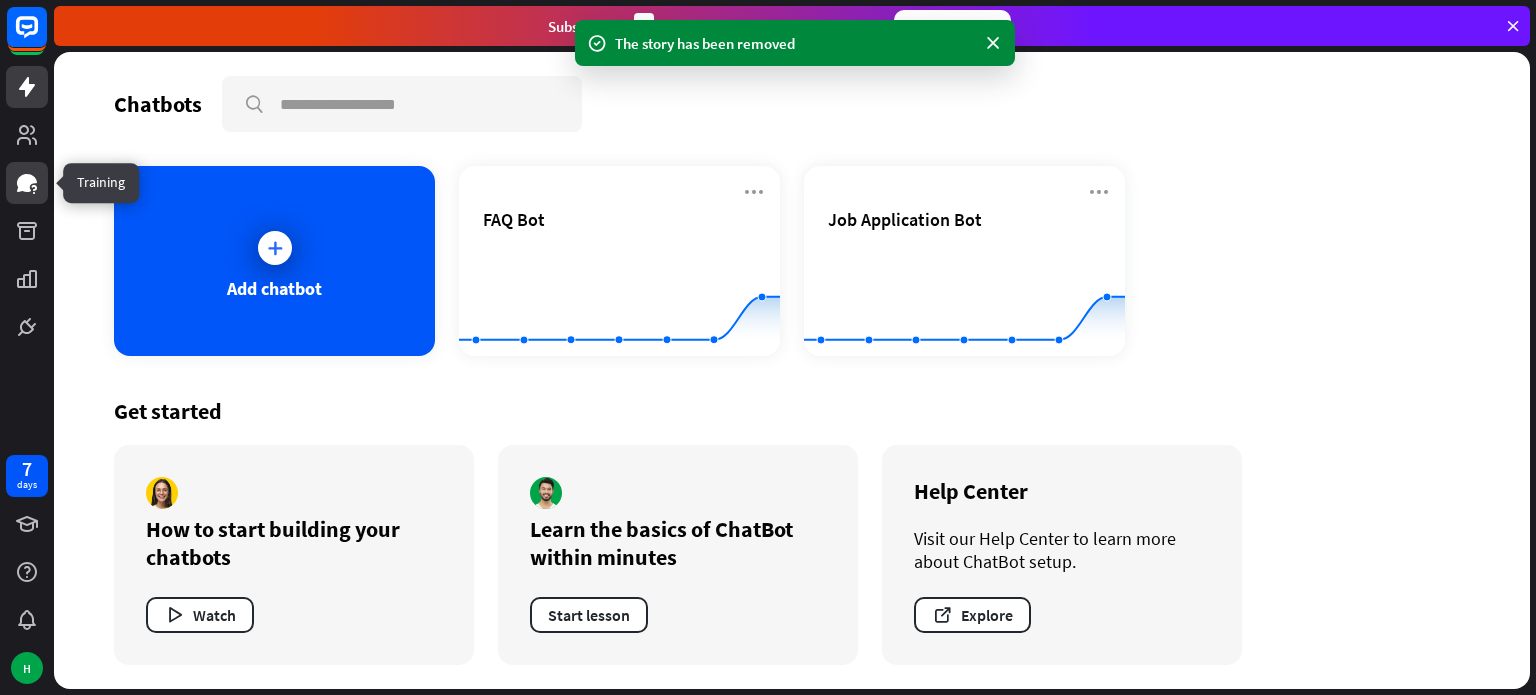 click at bounding box center [27, 183] 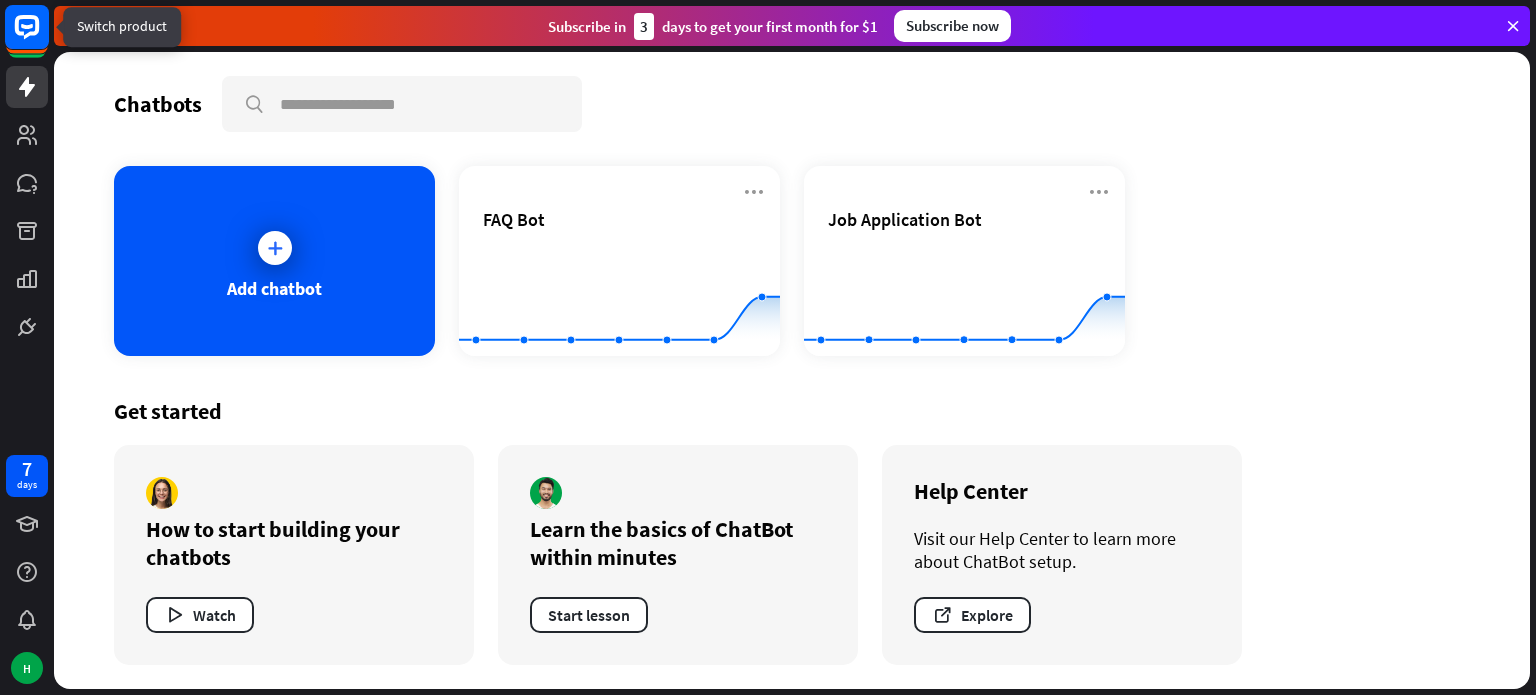 click 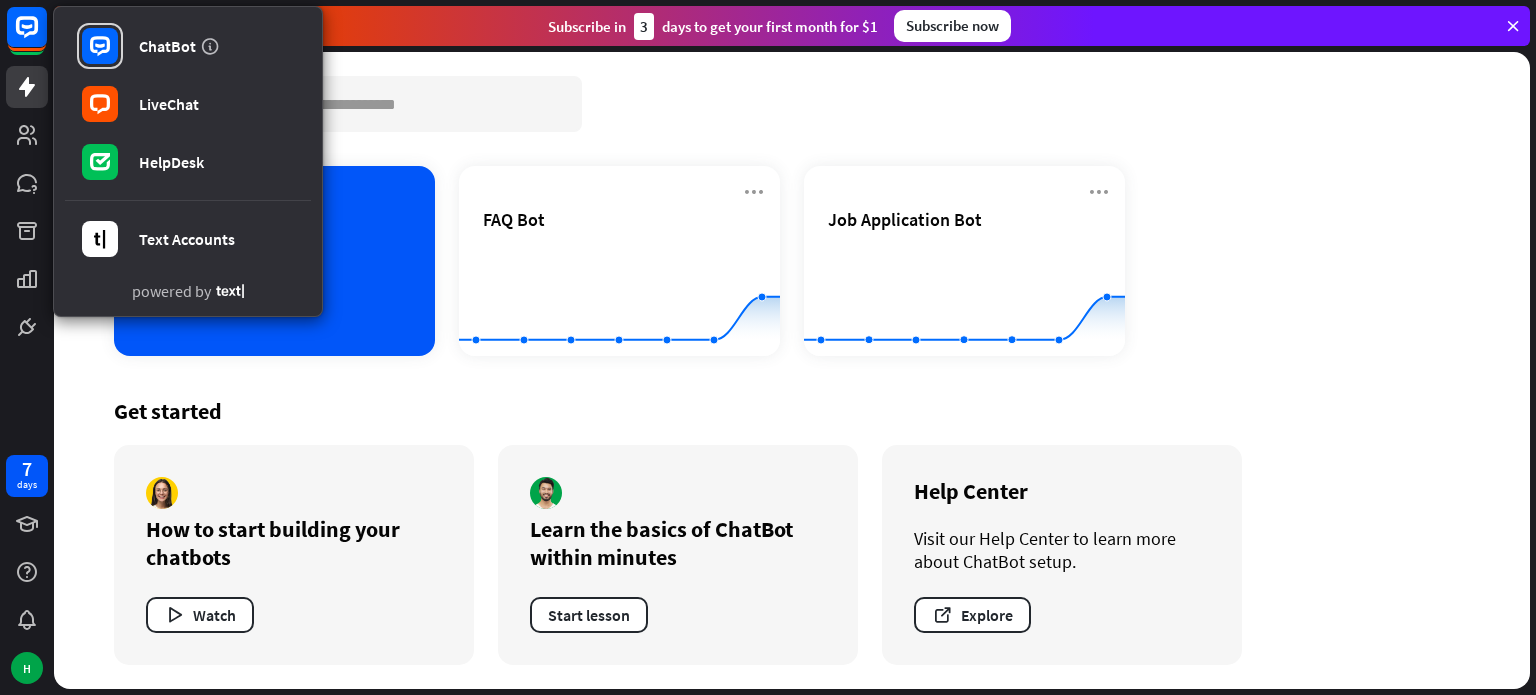 click on "Chatbots   search         Add chatbot
FAQ Bot
Created with Highcharts 10.1.0 0 1 2
Job Application Bot
Created with Highcharts 10.1.0 0 1 2   Get started
How to start building your chatbots
Watch
Learn the basics of ChatBot within minutes
Start lesson
Help Center
Visit our Help Center to learn more about ChatBot
setup.
Explore" at bounding box center [792, 370] 